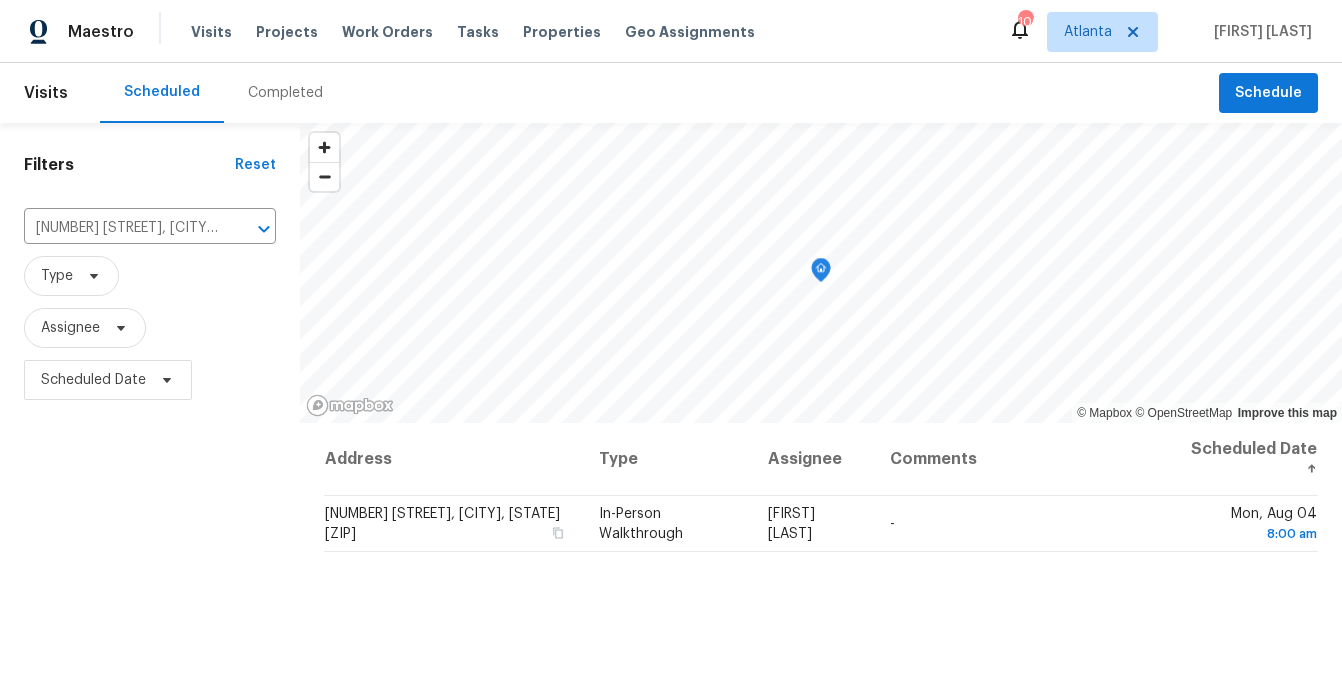 scroll, scrollTop: 0, scrollLeft: 0, axis: both 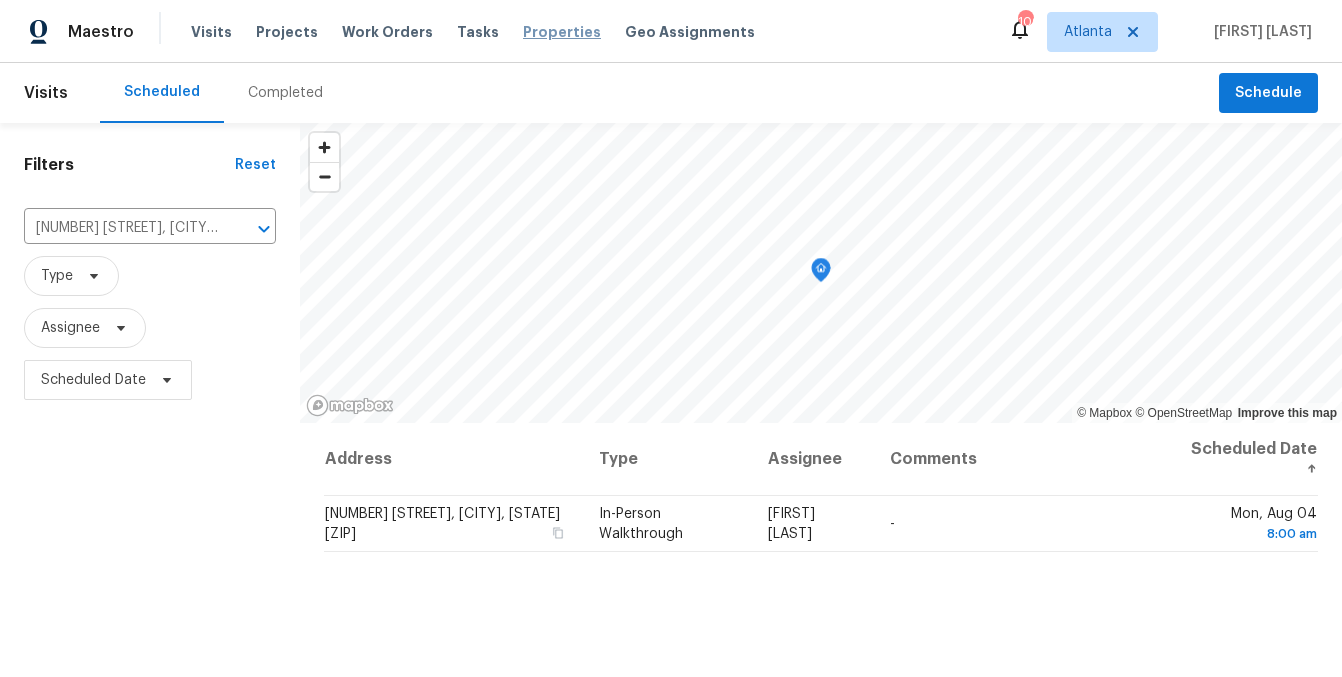 click on "Properties" at bounding box center [562, 32] 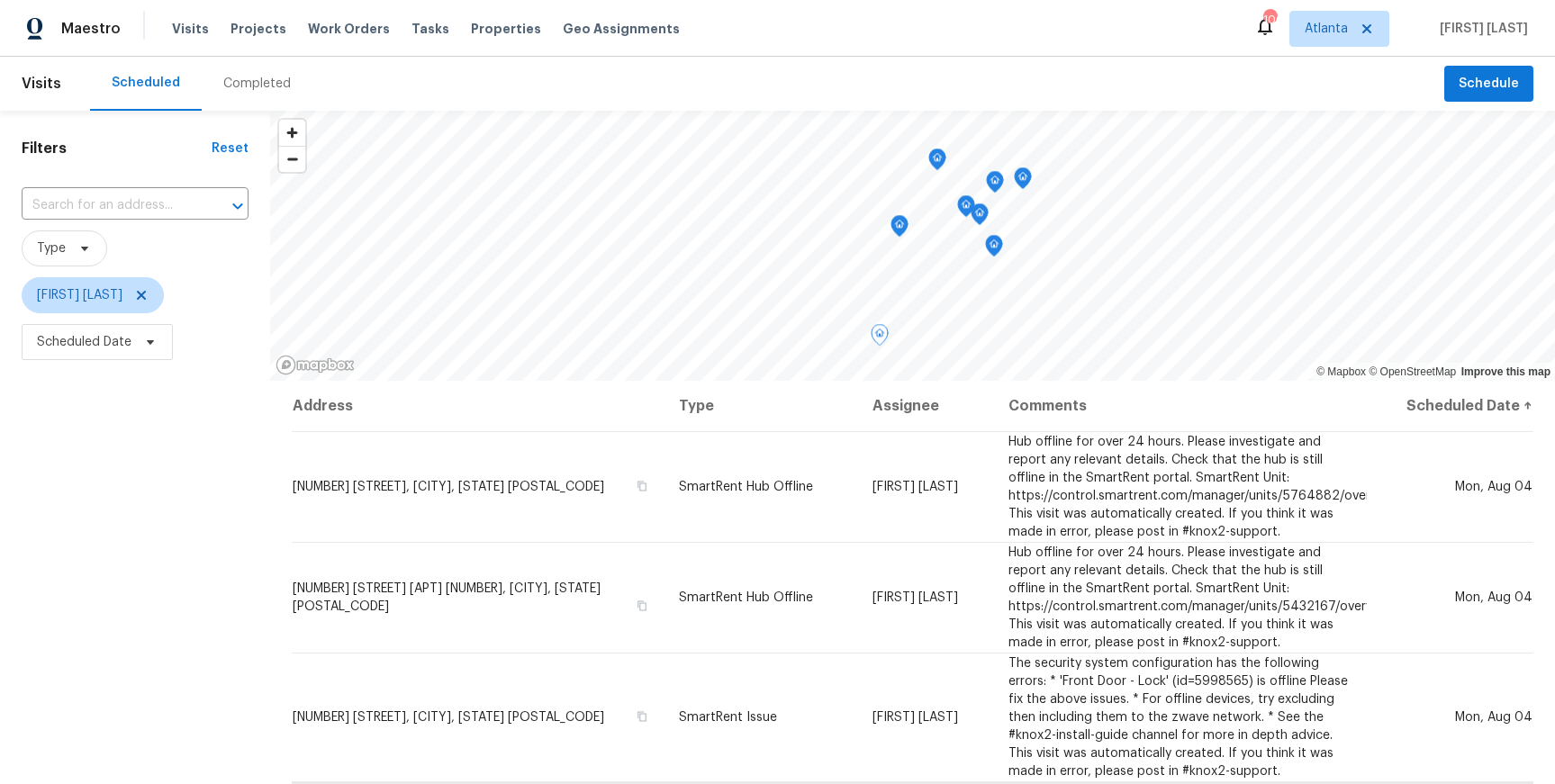 scroll, scrollTop: 0, scrollLeft: 0, axis: both 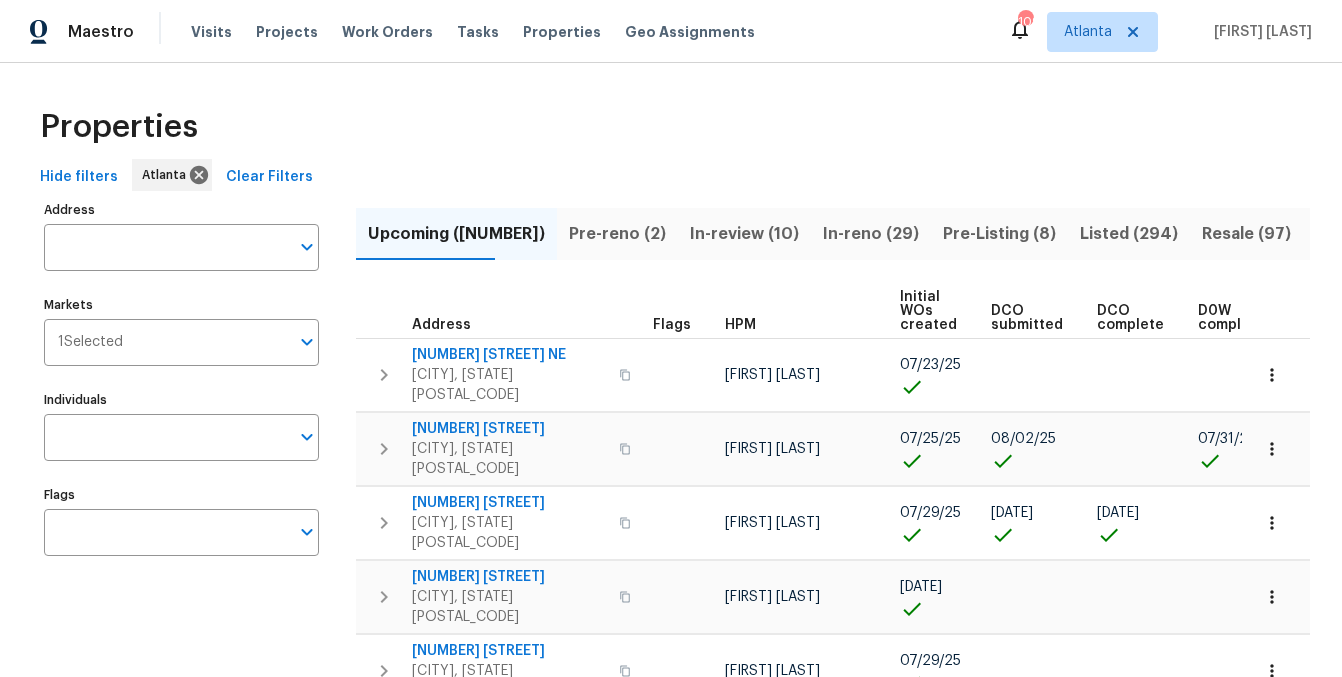 click on "Pre-reno (2)" at bounding box center [617, 234] 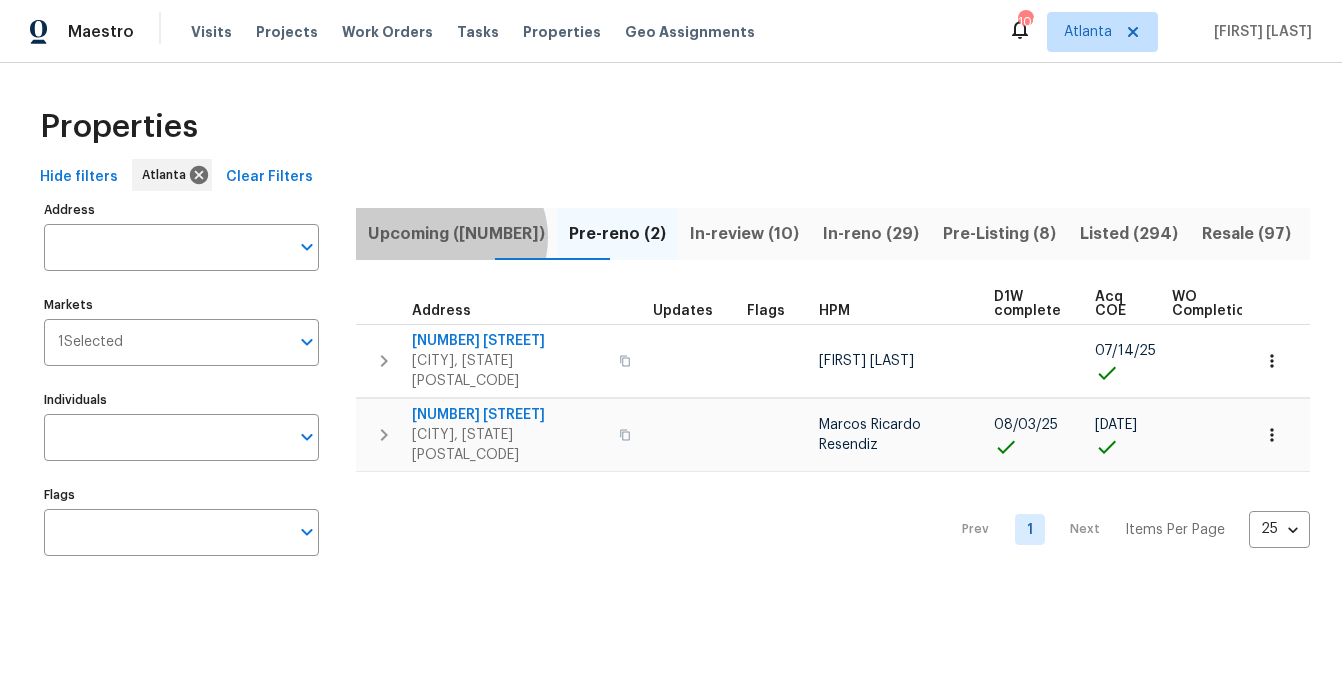 click on "Upcoming (45)" at bounding box center [456, 234] 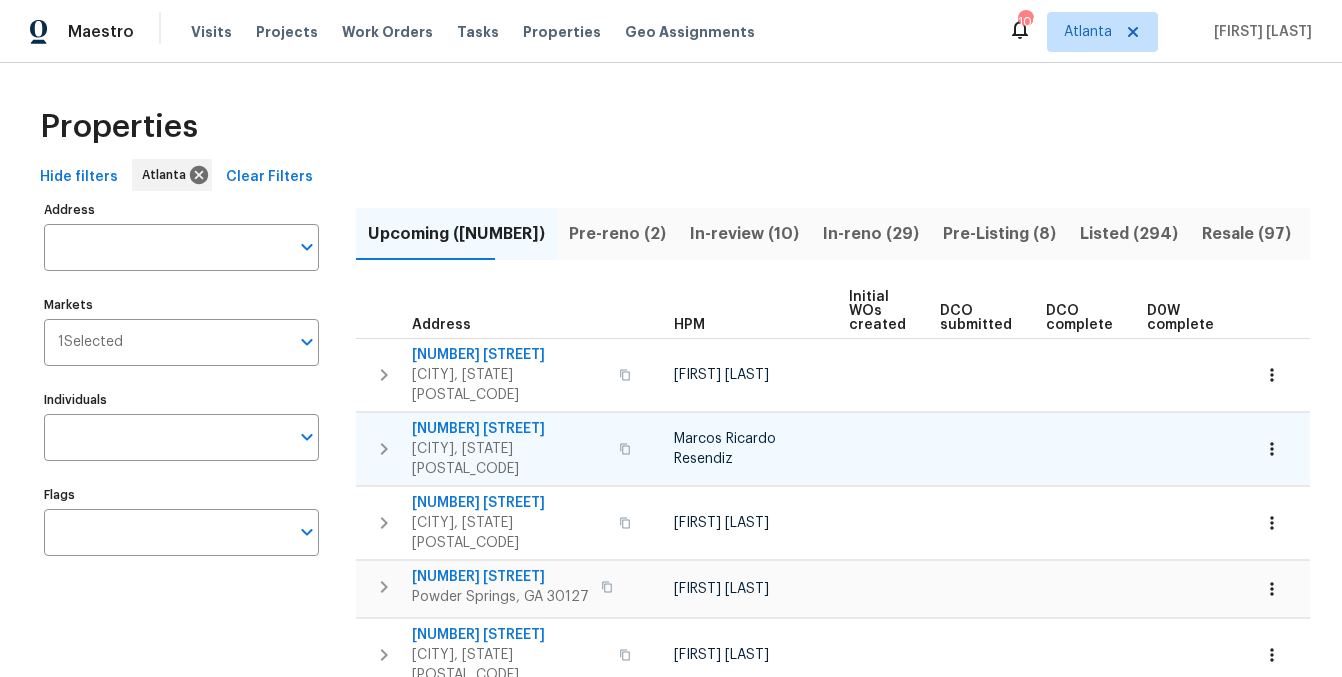 scroll, scrollTop: 0, scrollLeft: 43, axis: horizontal 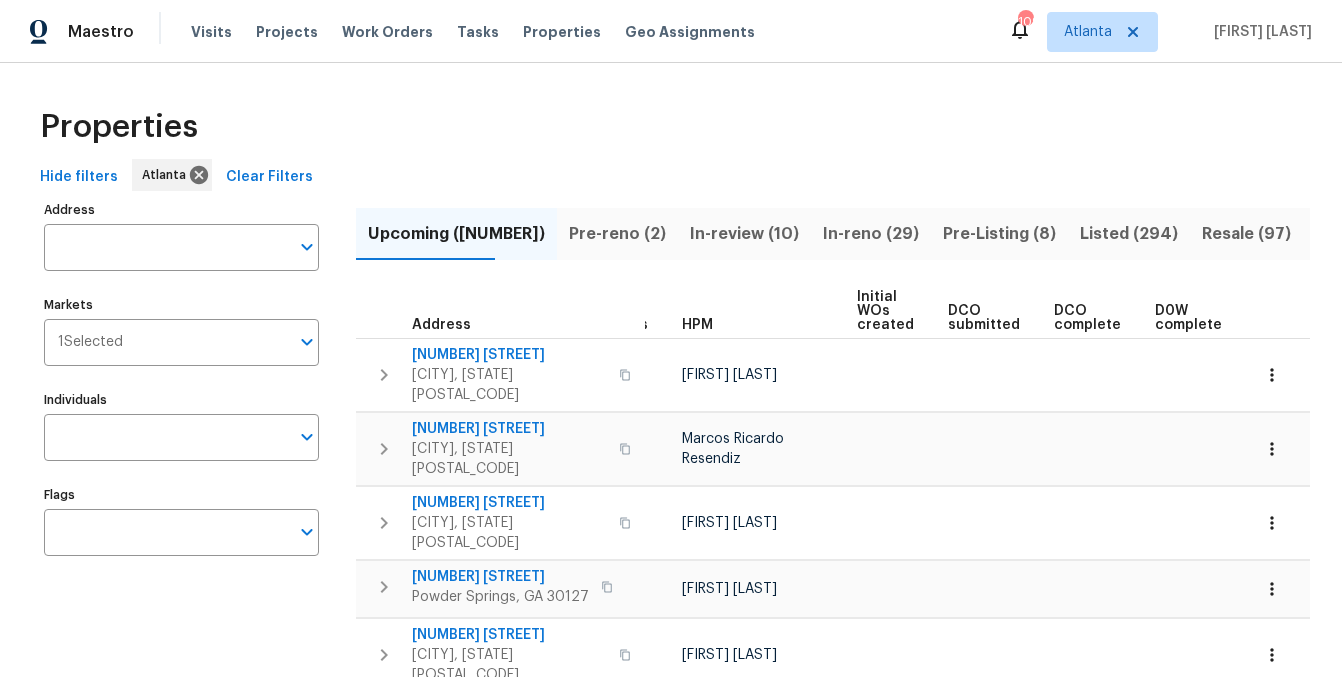 click on "DCO submitted" at bounding box center [984, 318] 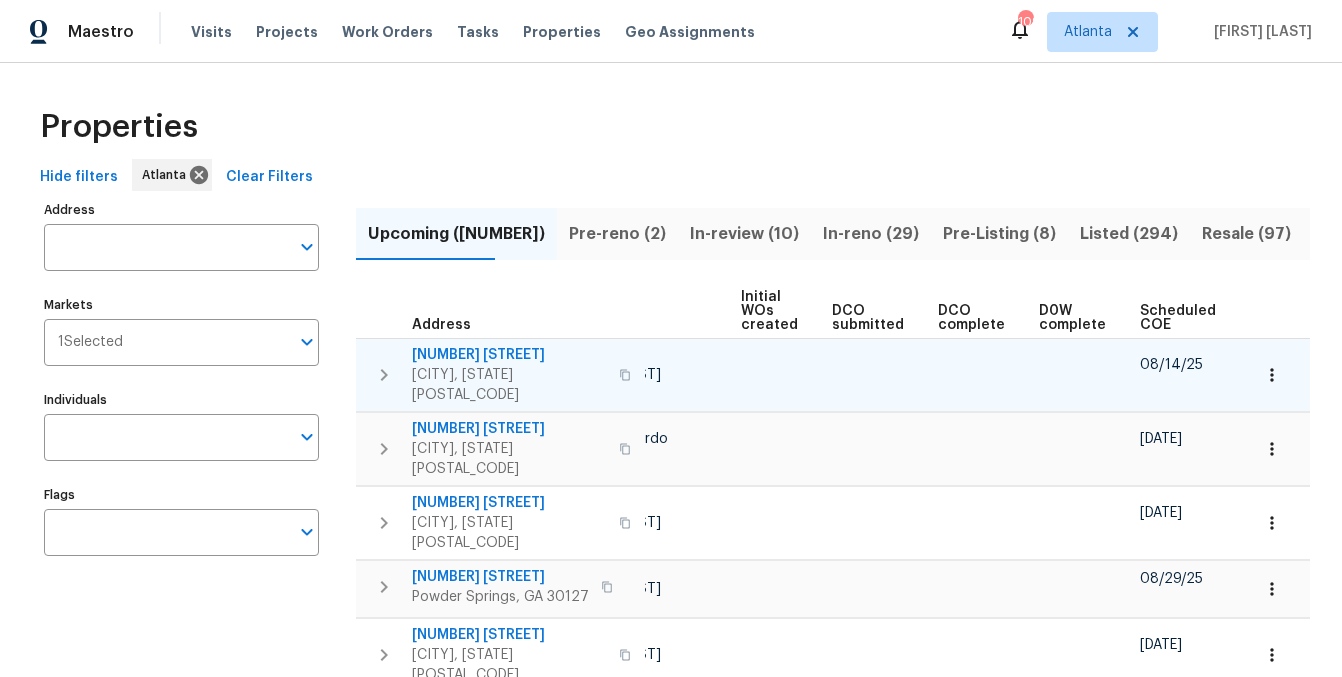scroll, scrollTop: 0, scrollLeft: 319, axis: horizontal 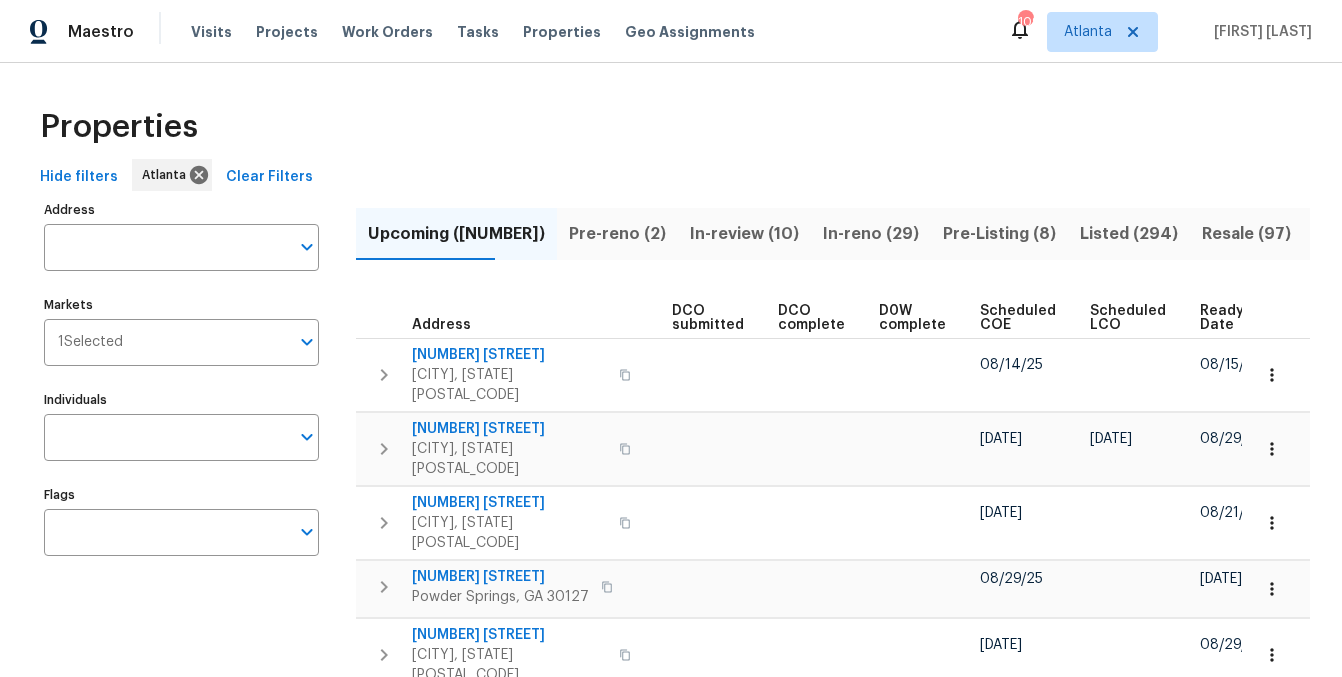 click on "Ready Date" at bounding box center [1224, 318] 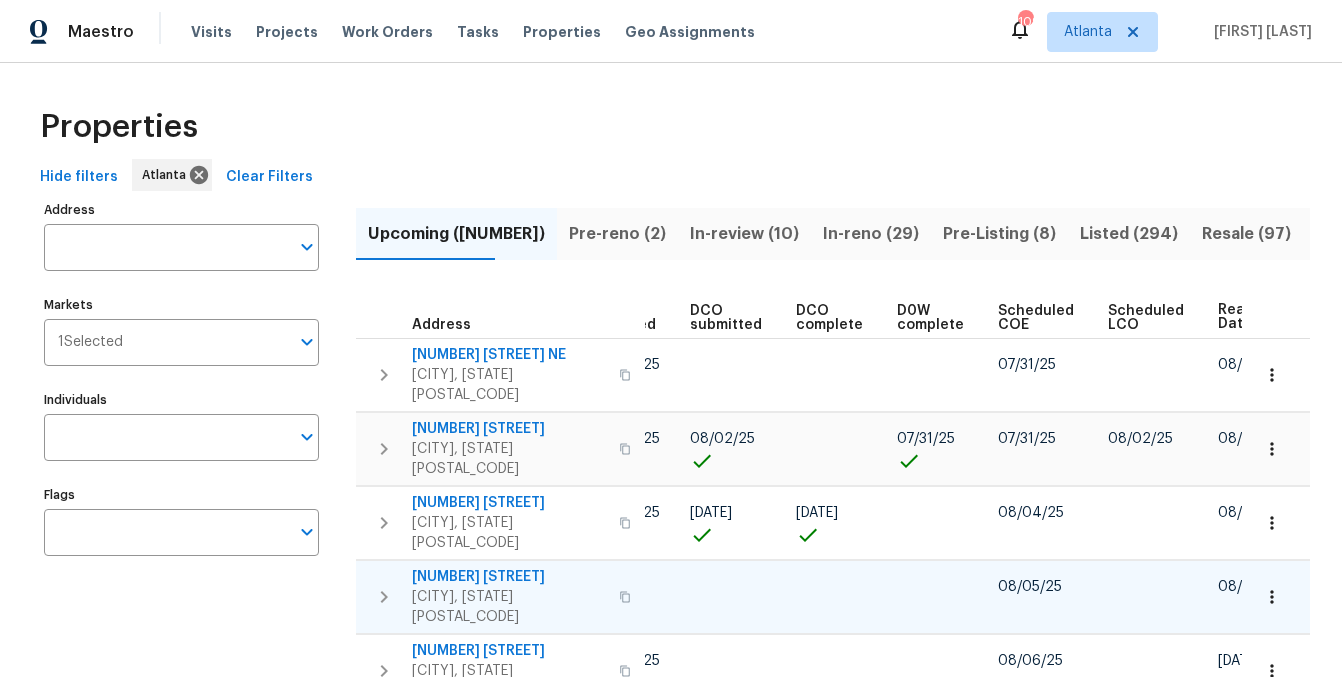 scroll, scrollTop: 0, scrollLeft: 341, axis: horizontal 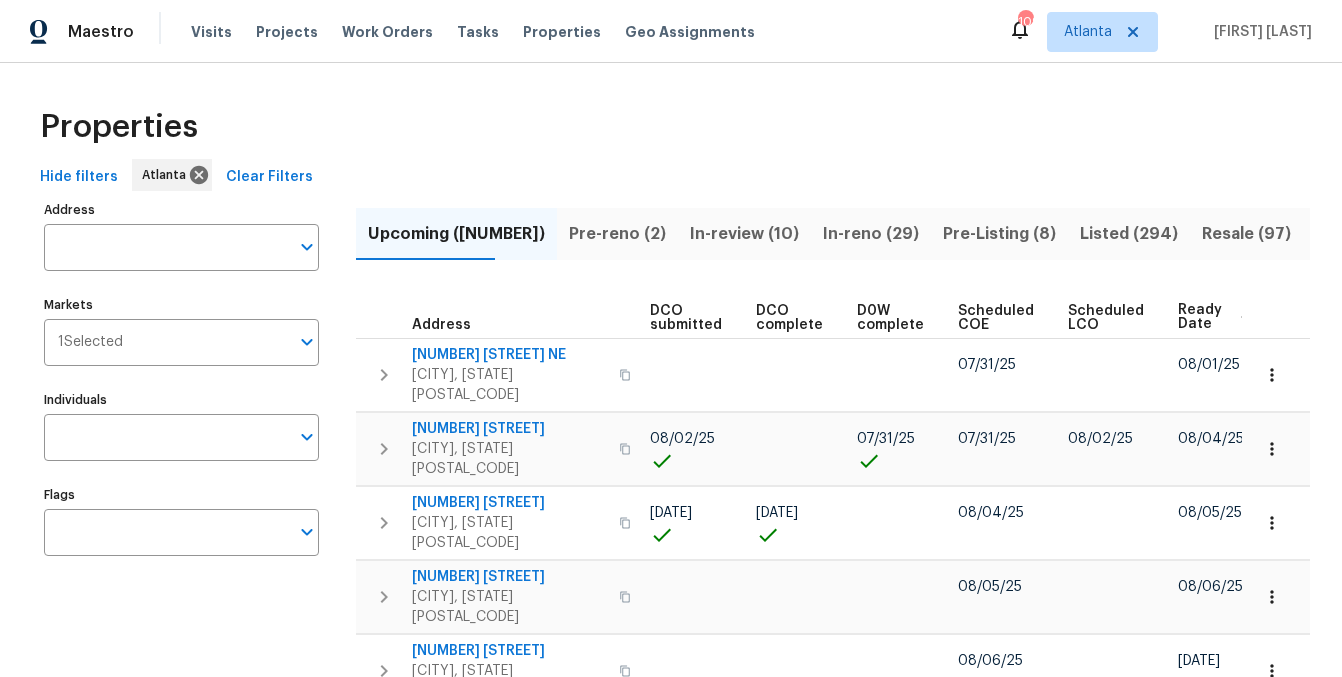 click on "In-review (10)" at bounding box center [744, 234] 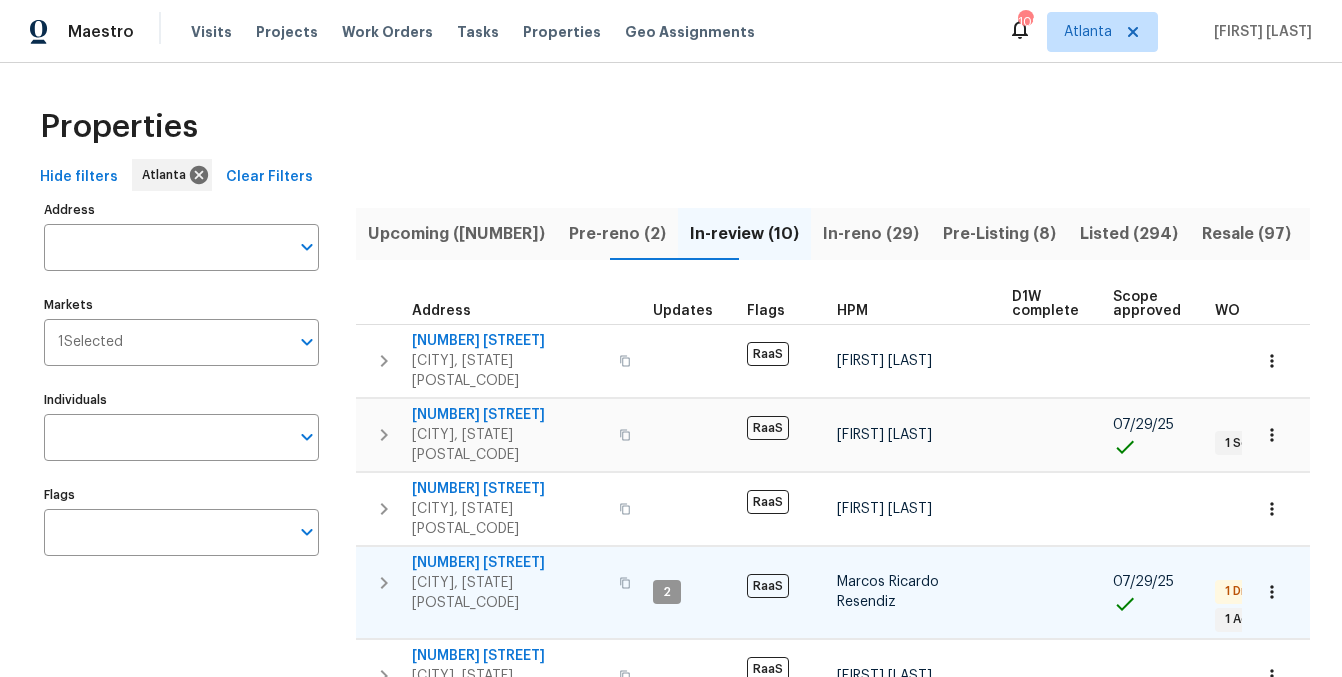 scroll, scrollTop: 11, scrollLeft: 0, axis: vertical 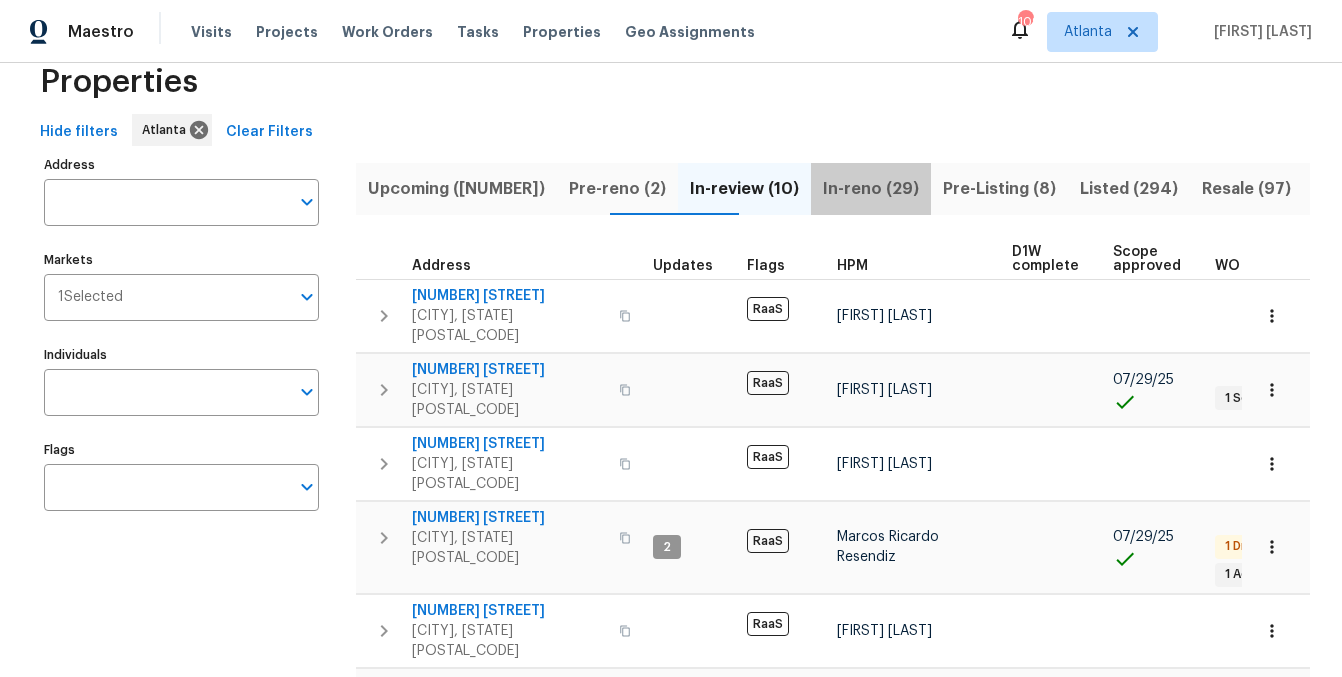 click on "In-reno (29)" at bounding box center (871, 189) 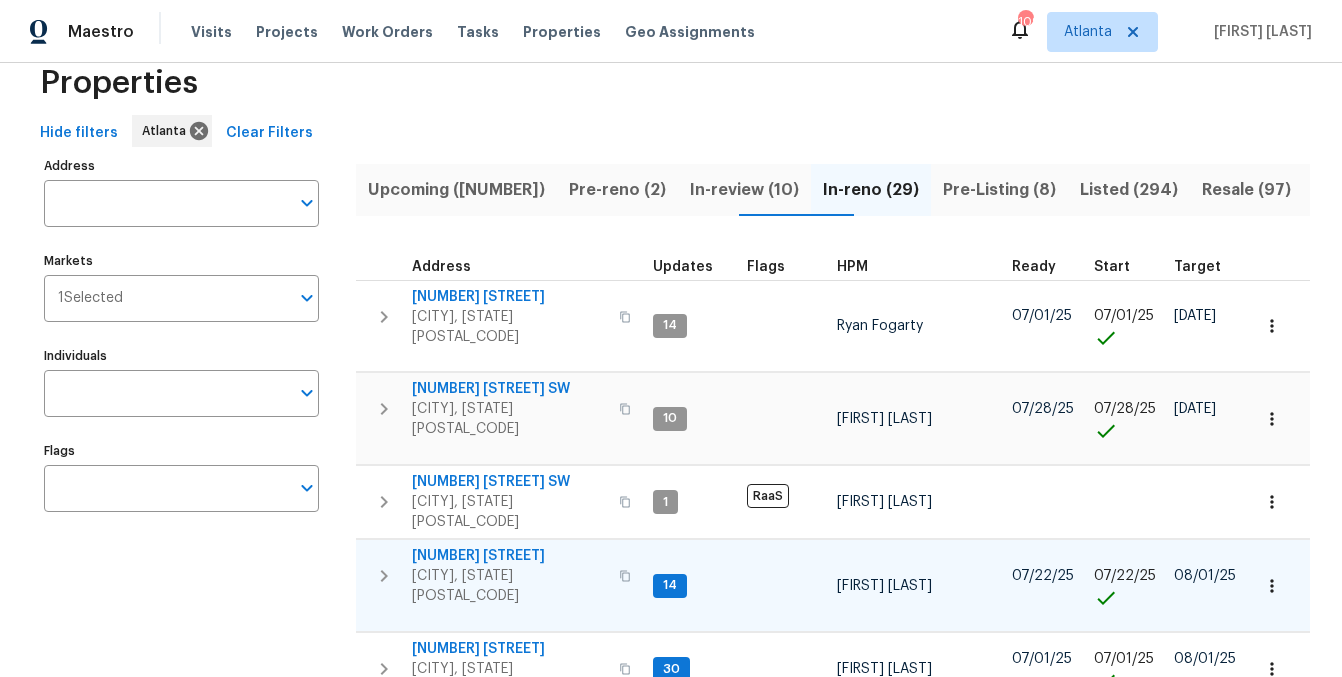 scroll, scrollTop: 42, scrollLeft: 0, axis: vertical 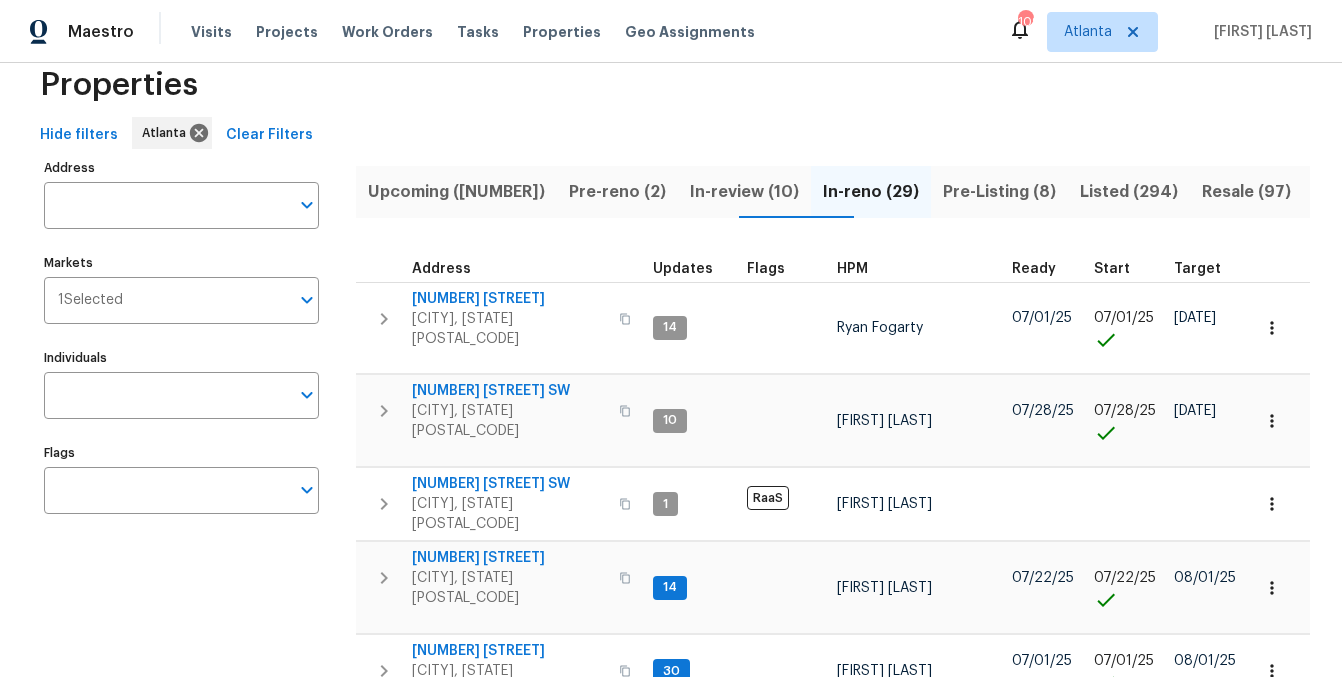 click on "Target" at bounding box center [1197, 269] 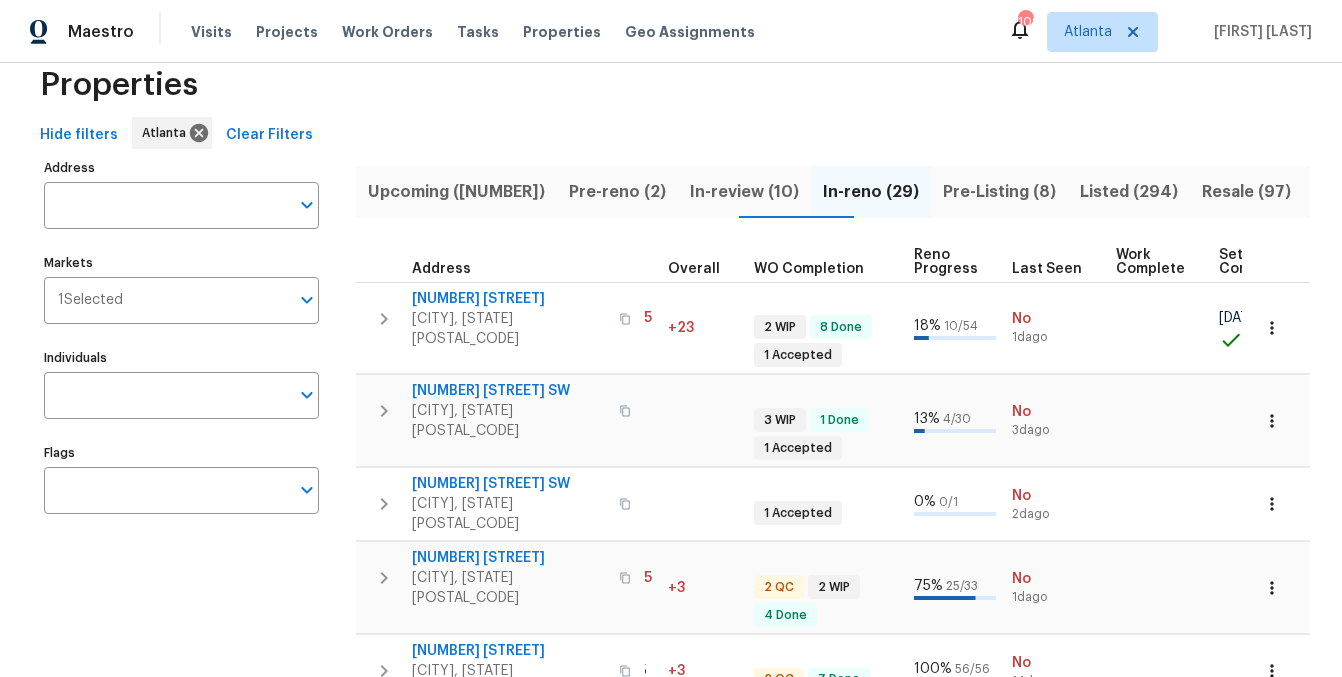 scroll, scrollTop: 0, scrollLeft: 772, axis: horizontal 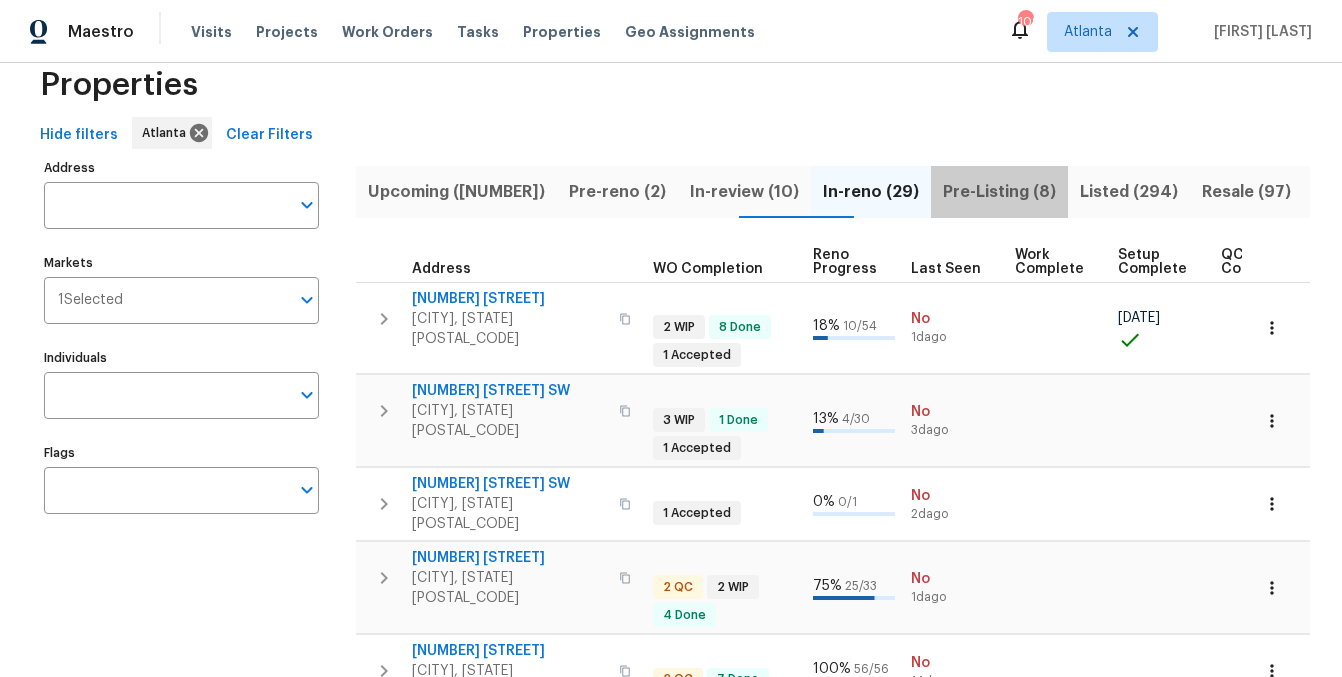 click on "Pre-Listing (8)" at bounding box center [999, 192] 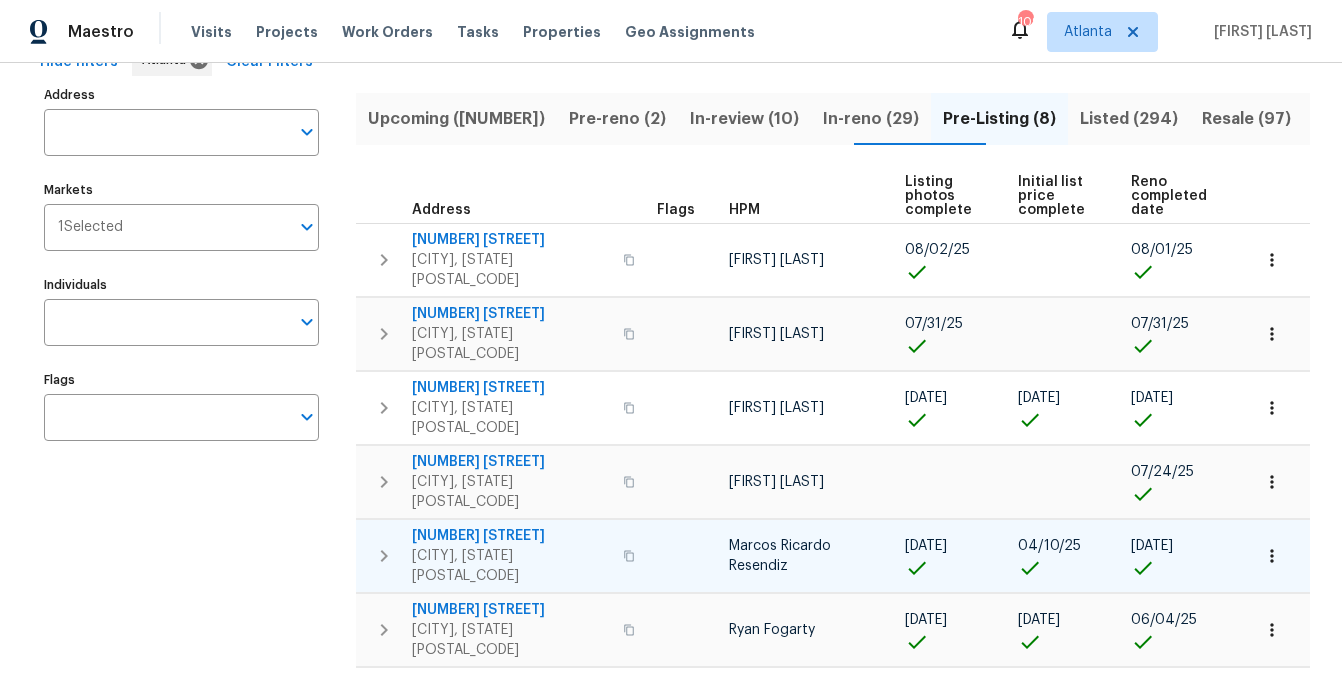 scroll, scrollTop: 128, scrollLeft: 0, axis: vertical 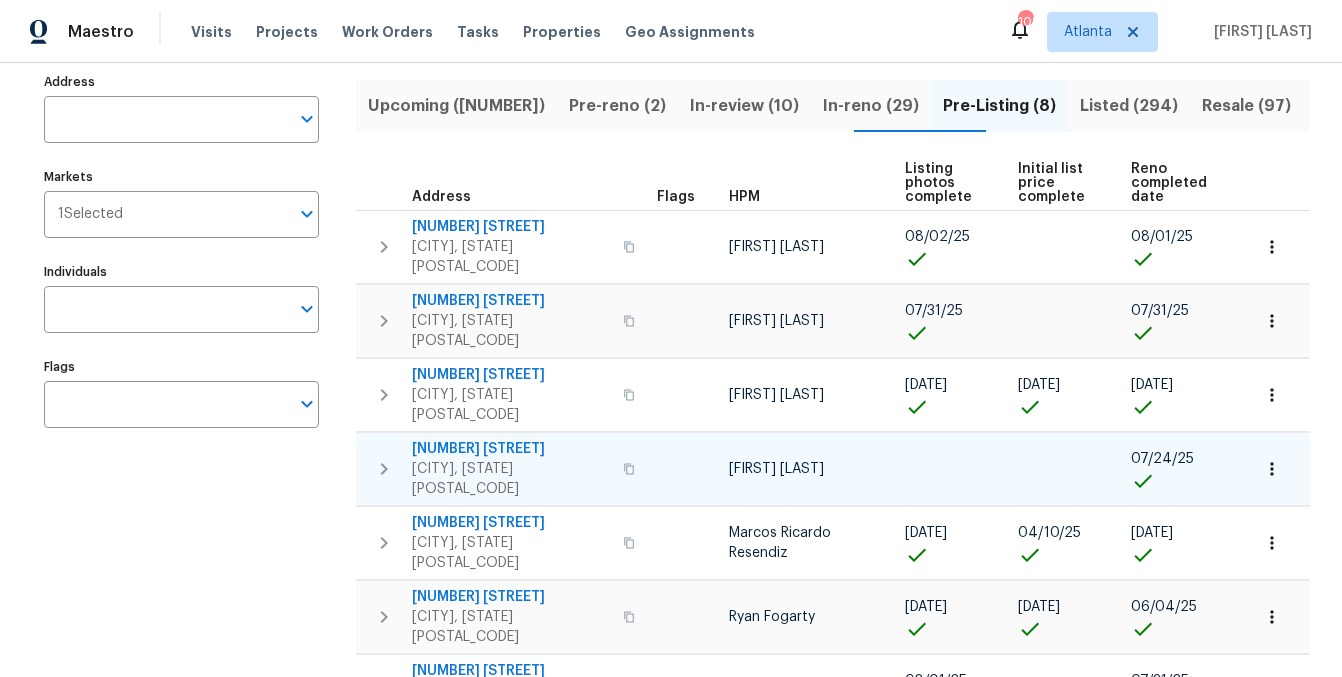 click 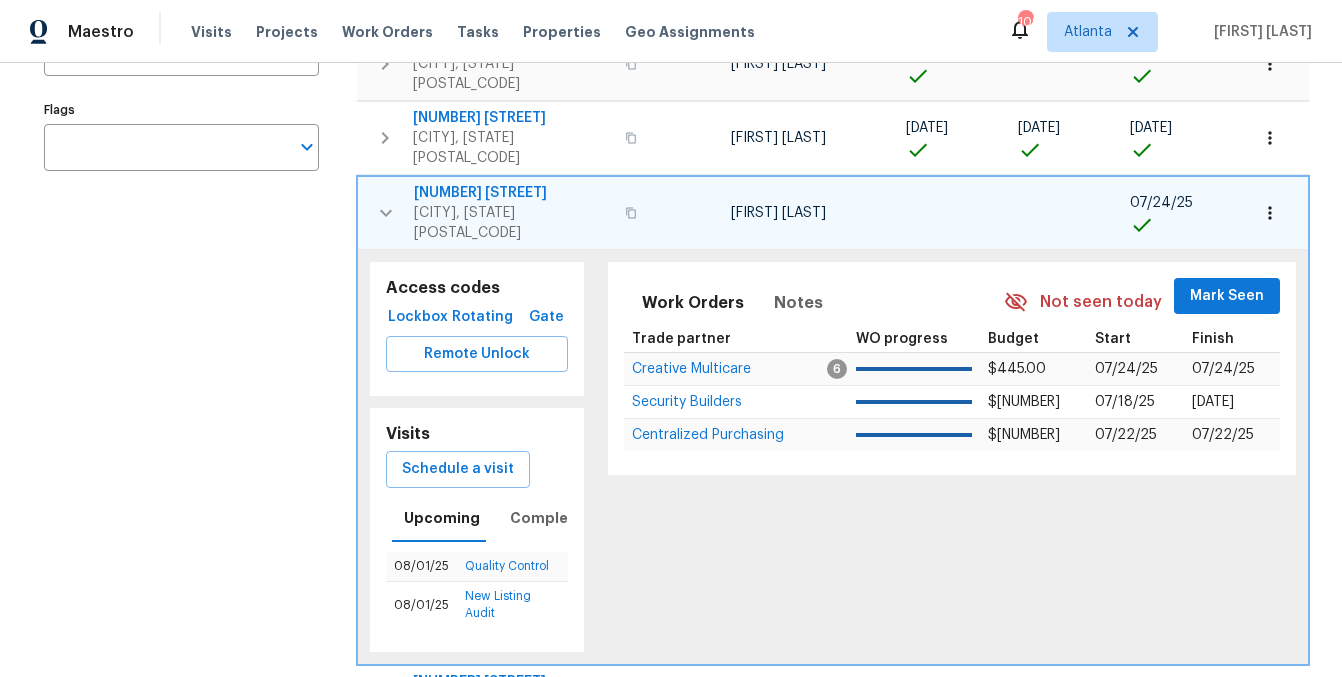 scroll, scrollTop: 352, scrollLeft: 0, axis: vertical 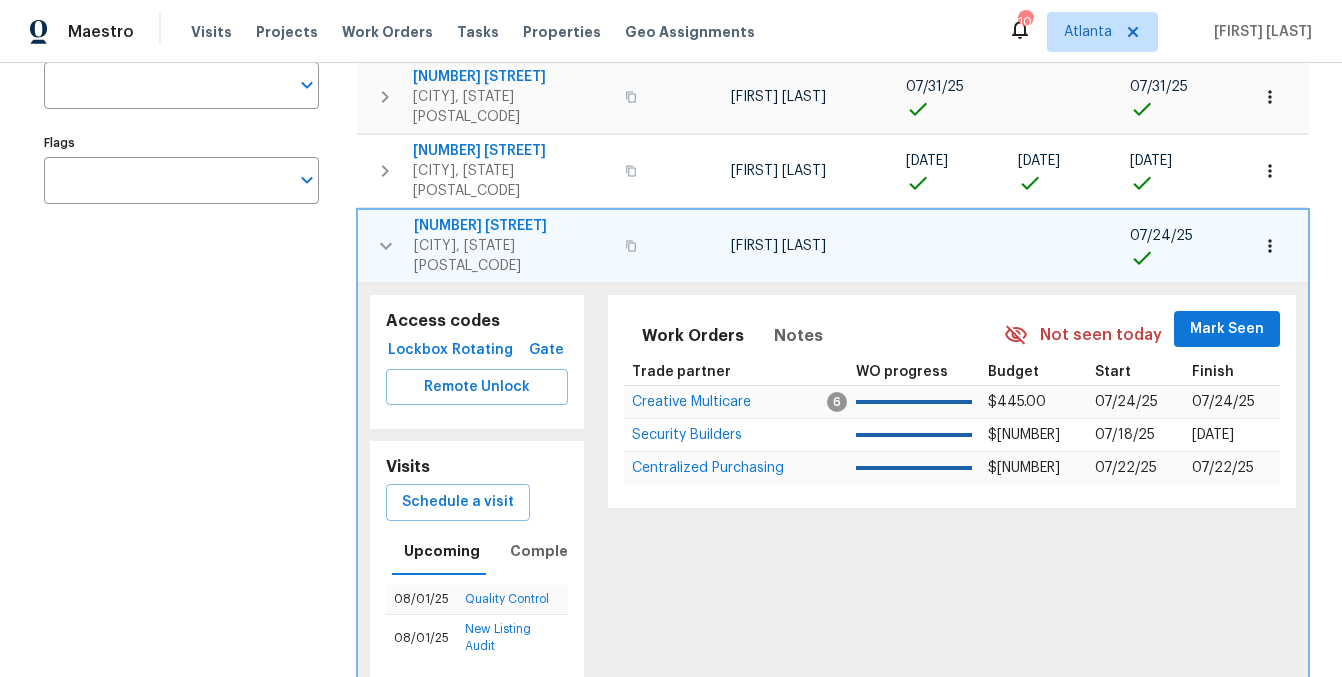type 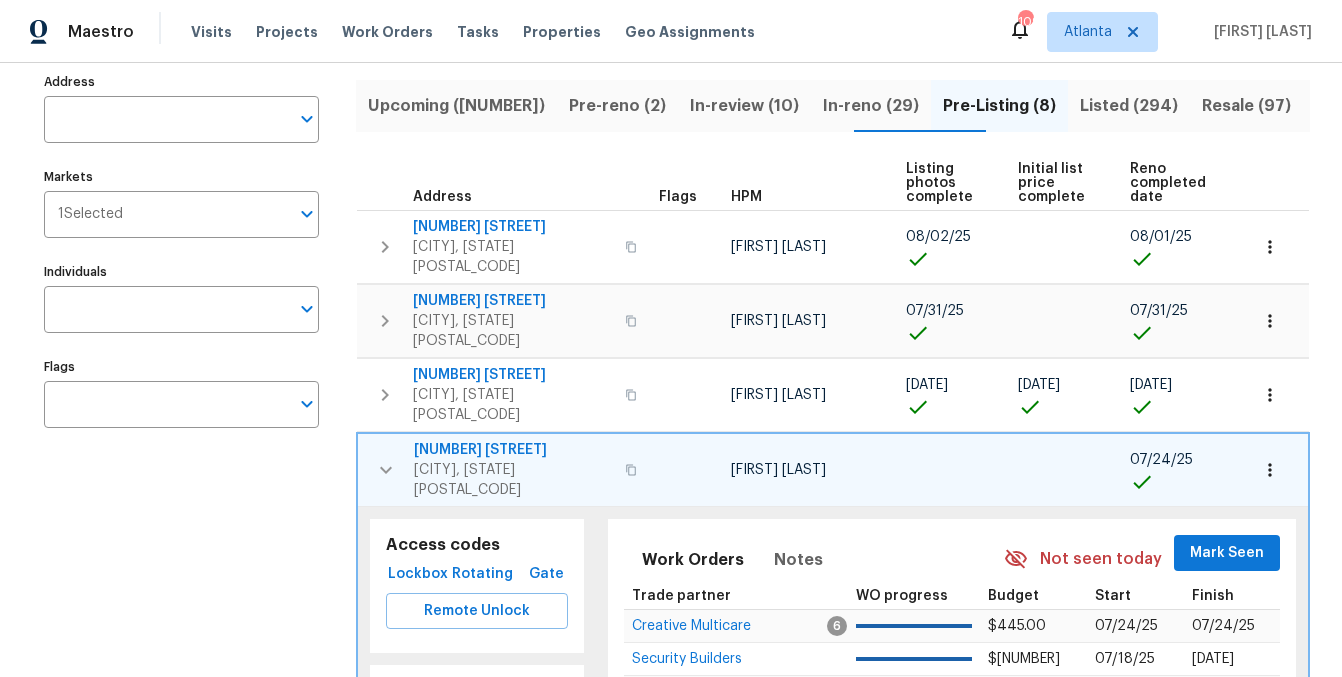 scroll, scrollTop: 123, scrollLeft: 0, axis: vertical 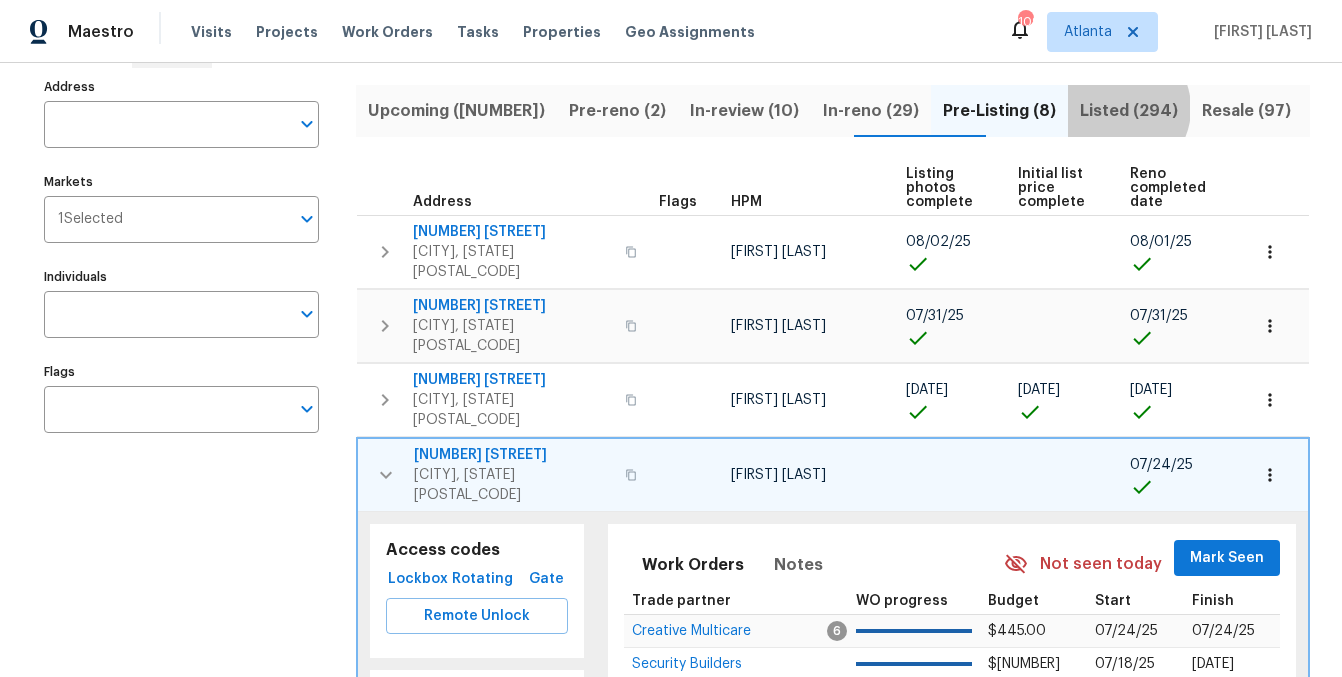 click on "Listed (294)" at bounding box center (1129, 111) 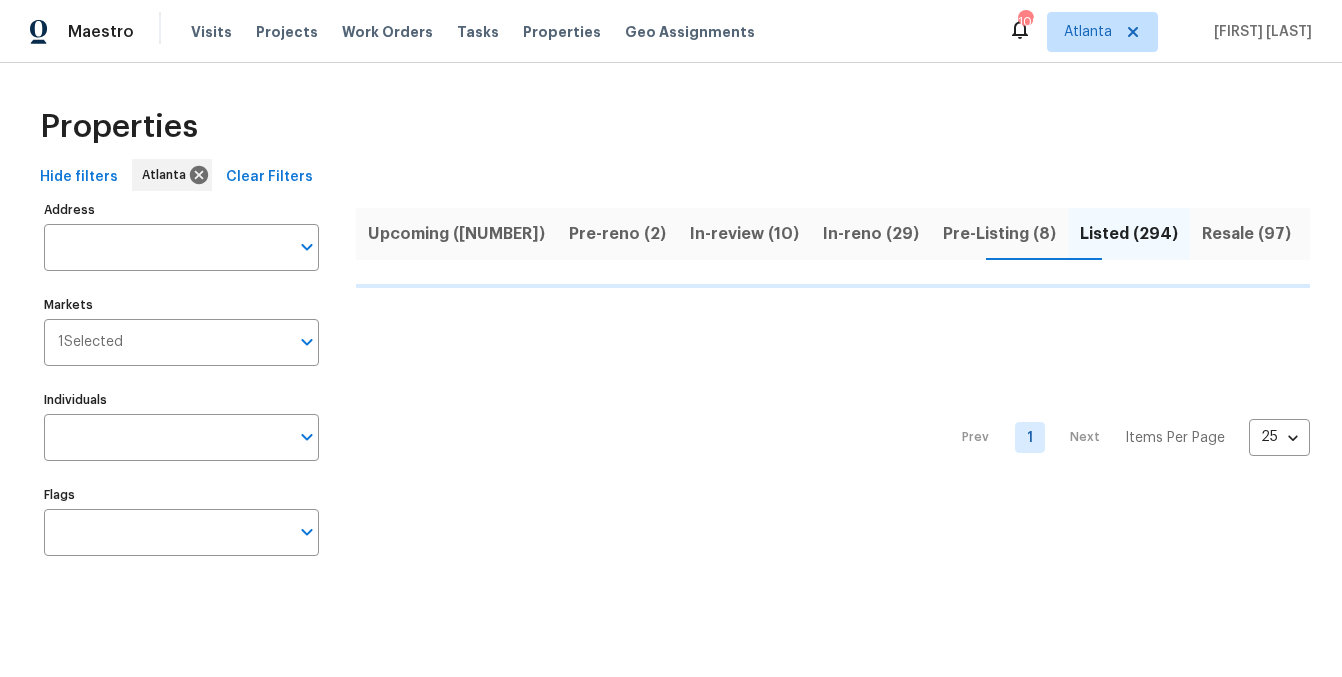 scroll, scrollTop: 0, scrollLeft: 0, axis: both 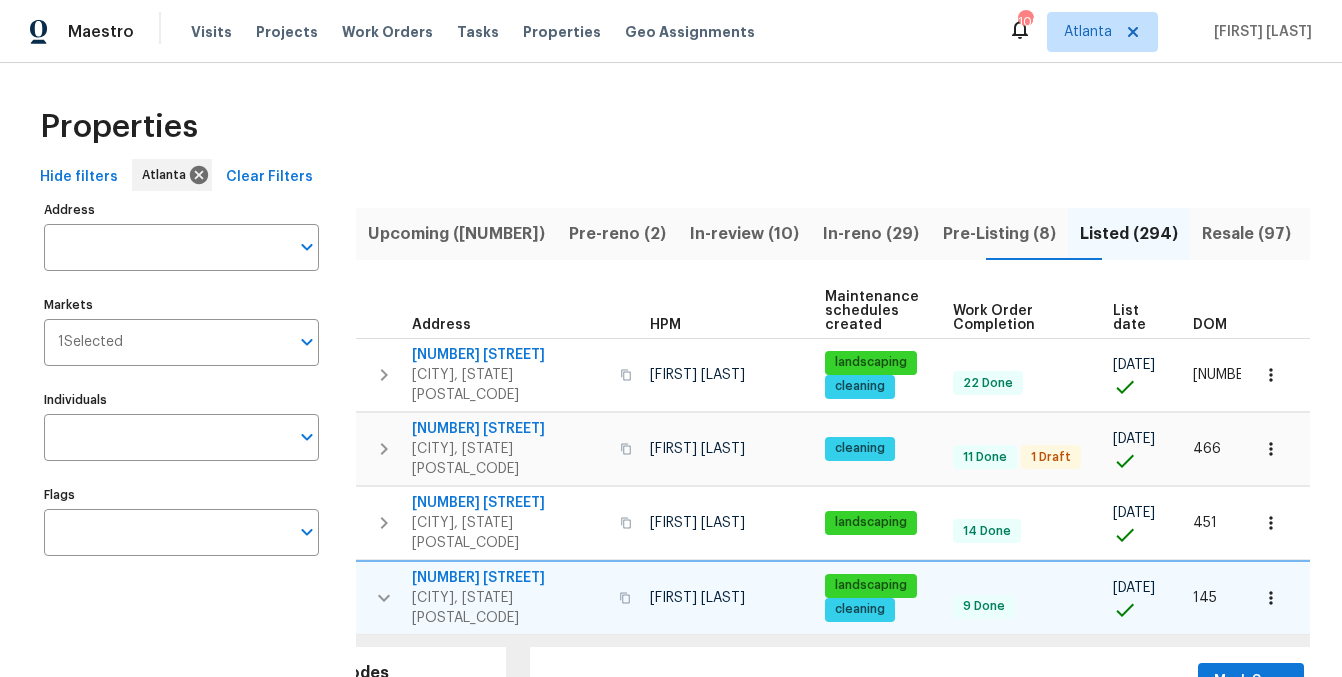 click on "List date" at bounding box center [1136, 318] 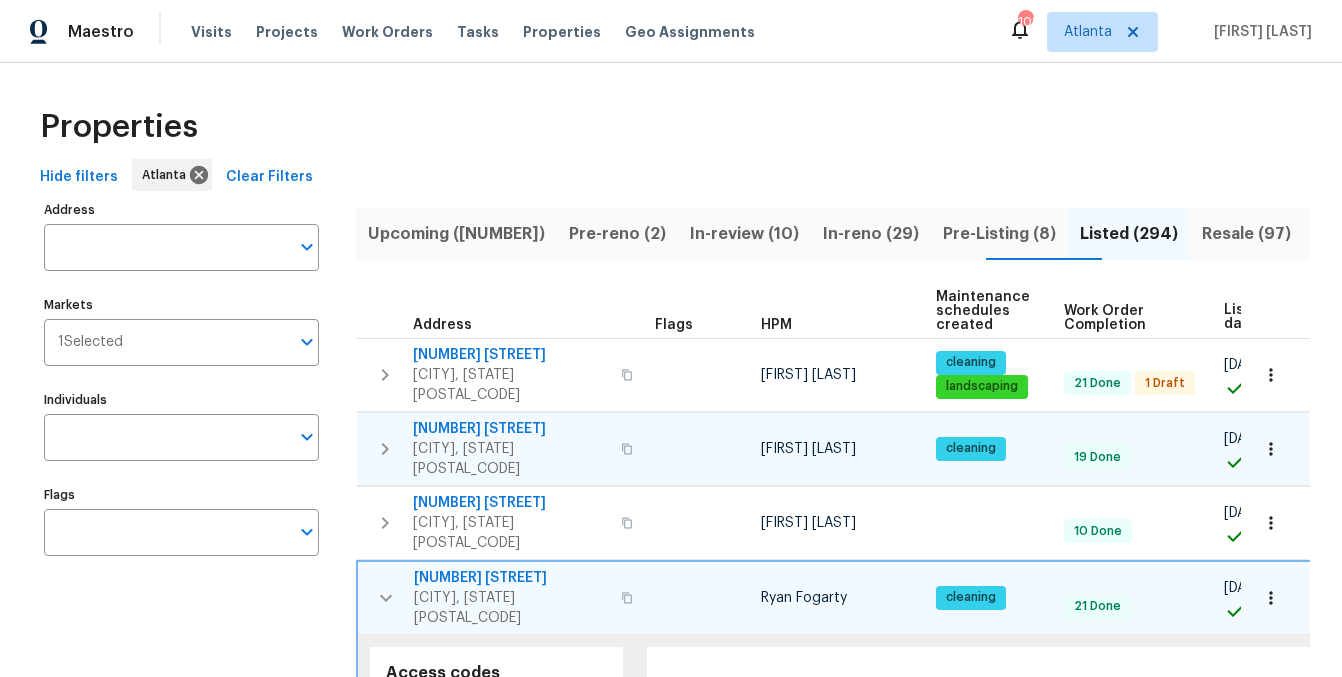 scroll, scrollTop: 0, scrollLeft: 146, axis: horizontal 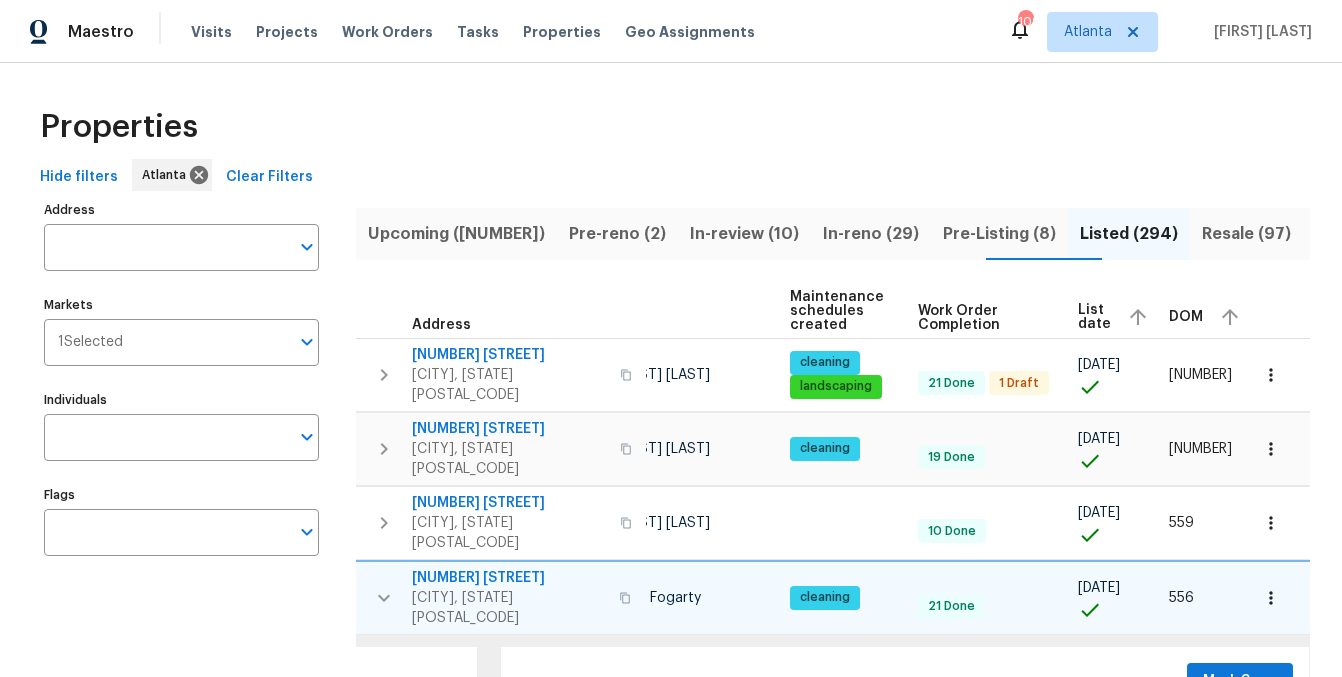 click on "List date" at bounding box center [1094, 317] 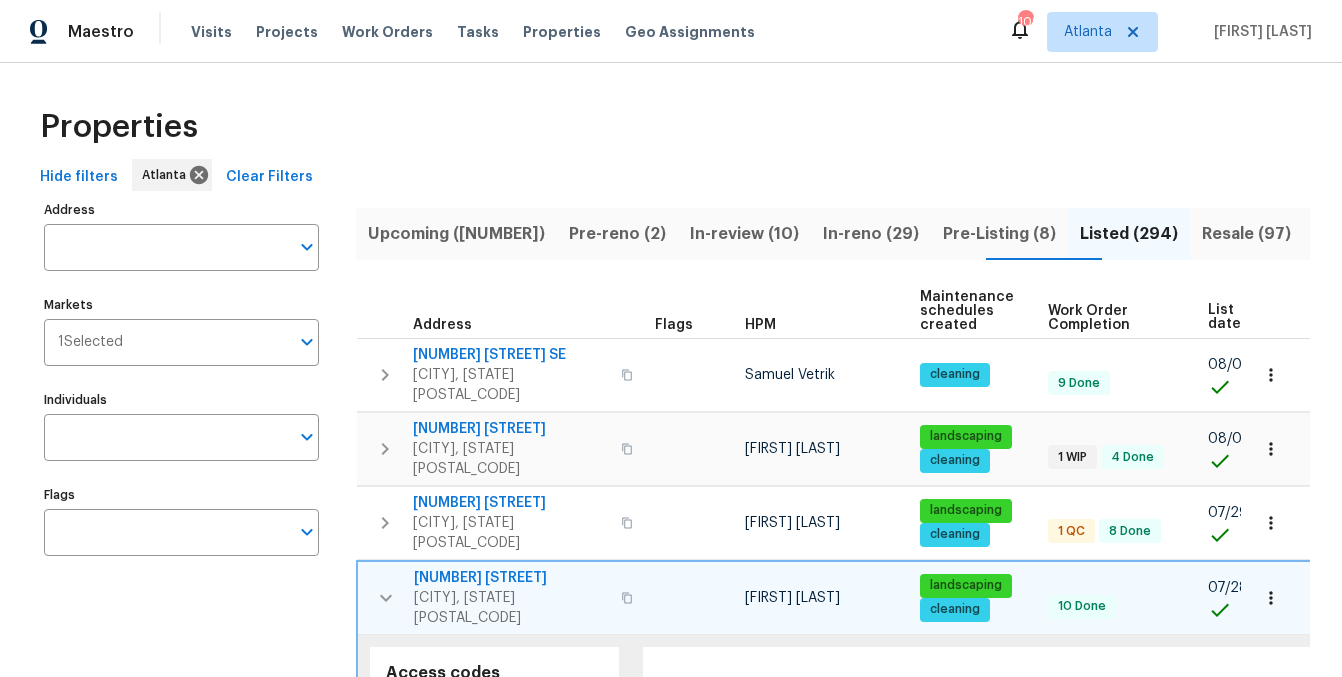 click 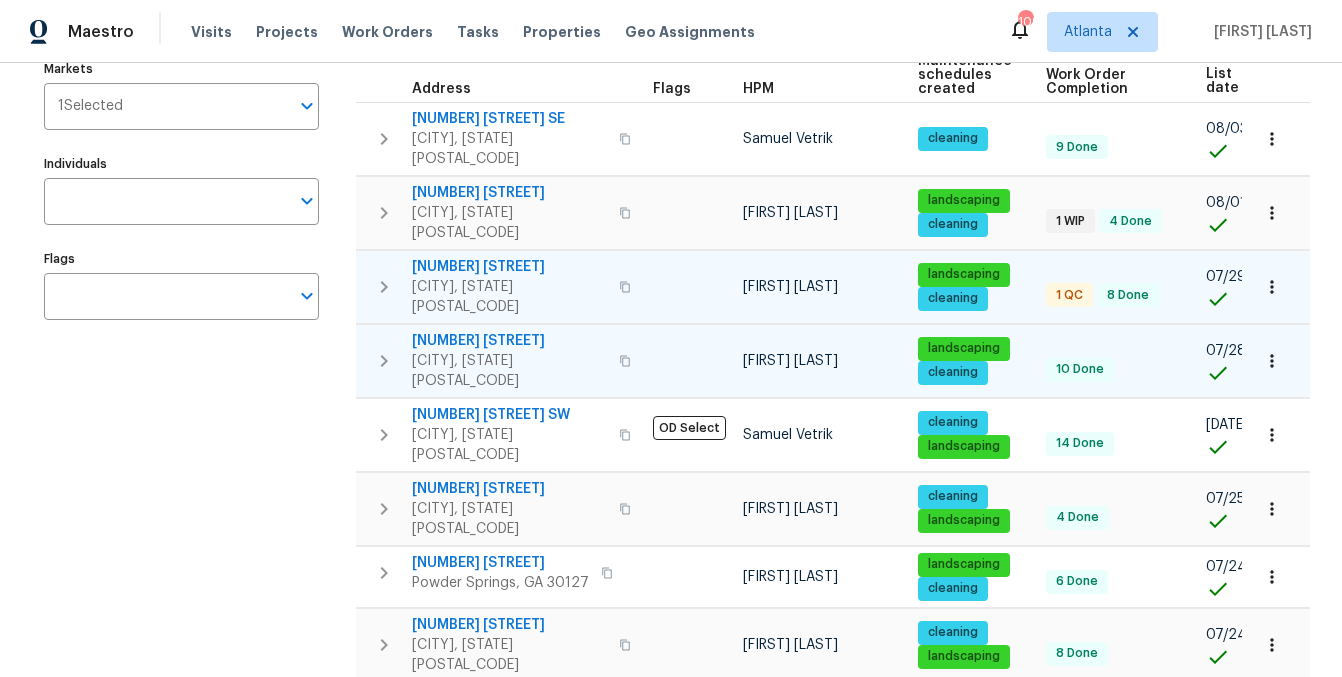 scroll, scrollTop: 241, scrollLeft: 0, axis: vertical 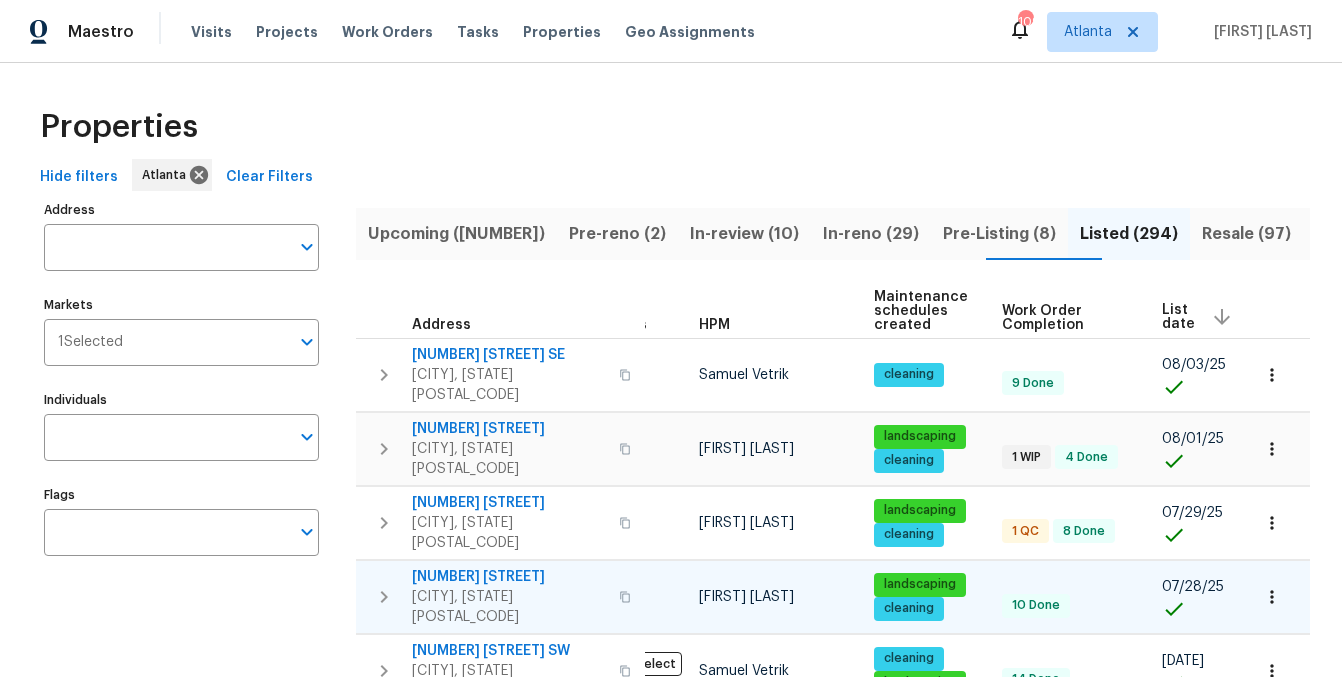click on "In-reno (29)" at bounding box center (871, 234) 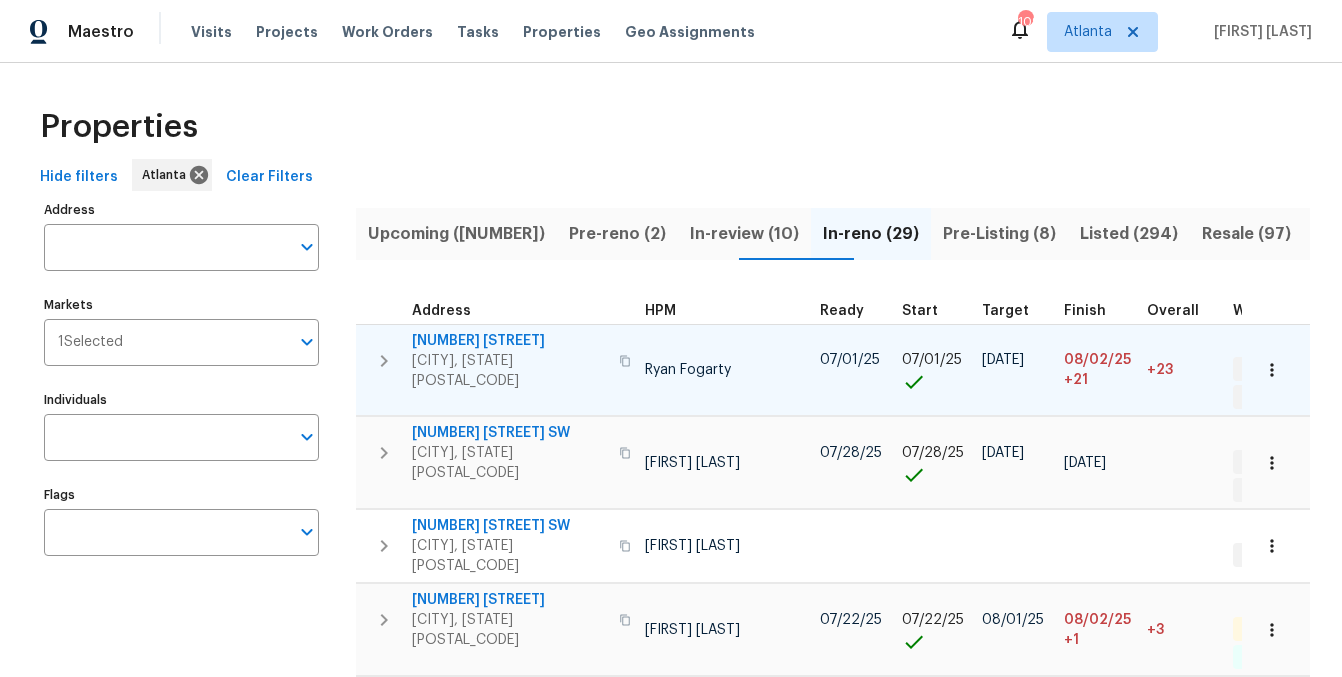 scroll, scrollTop: 0, scrollLeft: 266, axis: horizontal 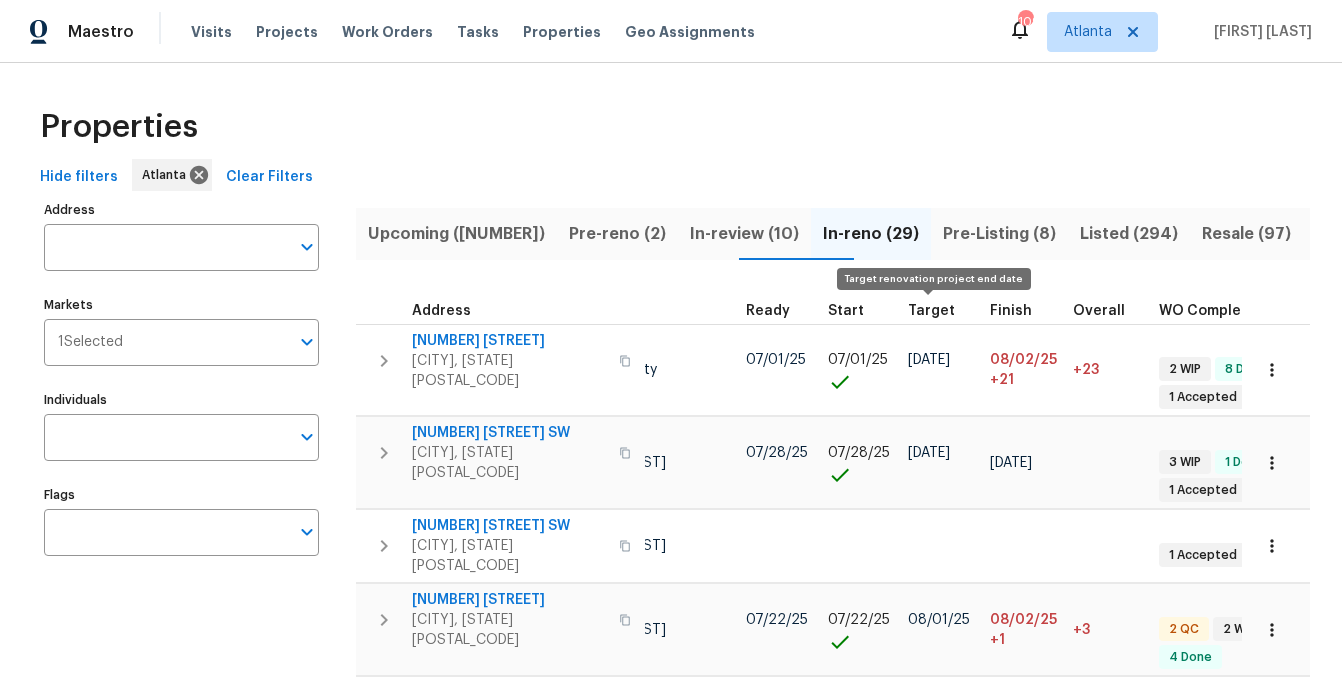 click on "Target" at bounding box center (931, 311) 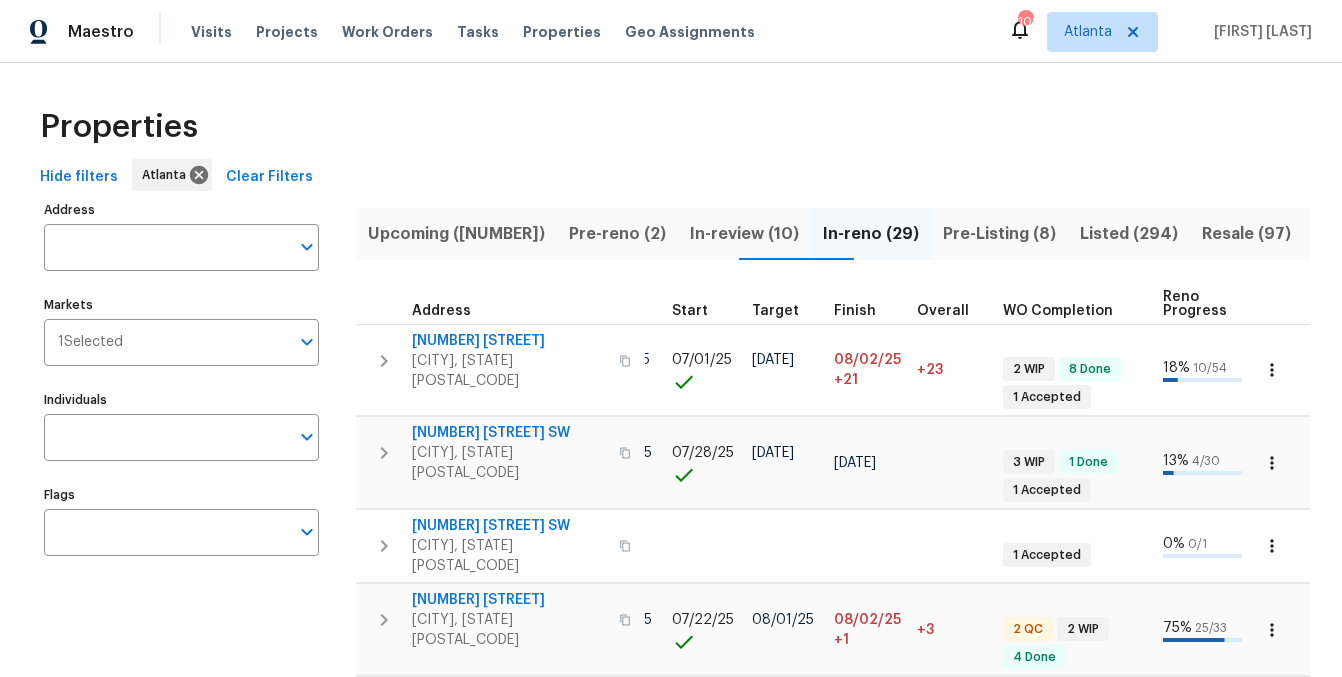 scroll, scrollTop: 0, scrollLeft: 421, axis: horizontal 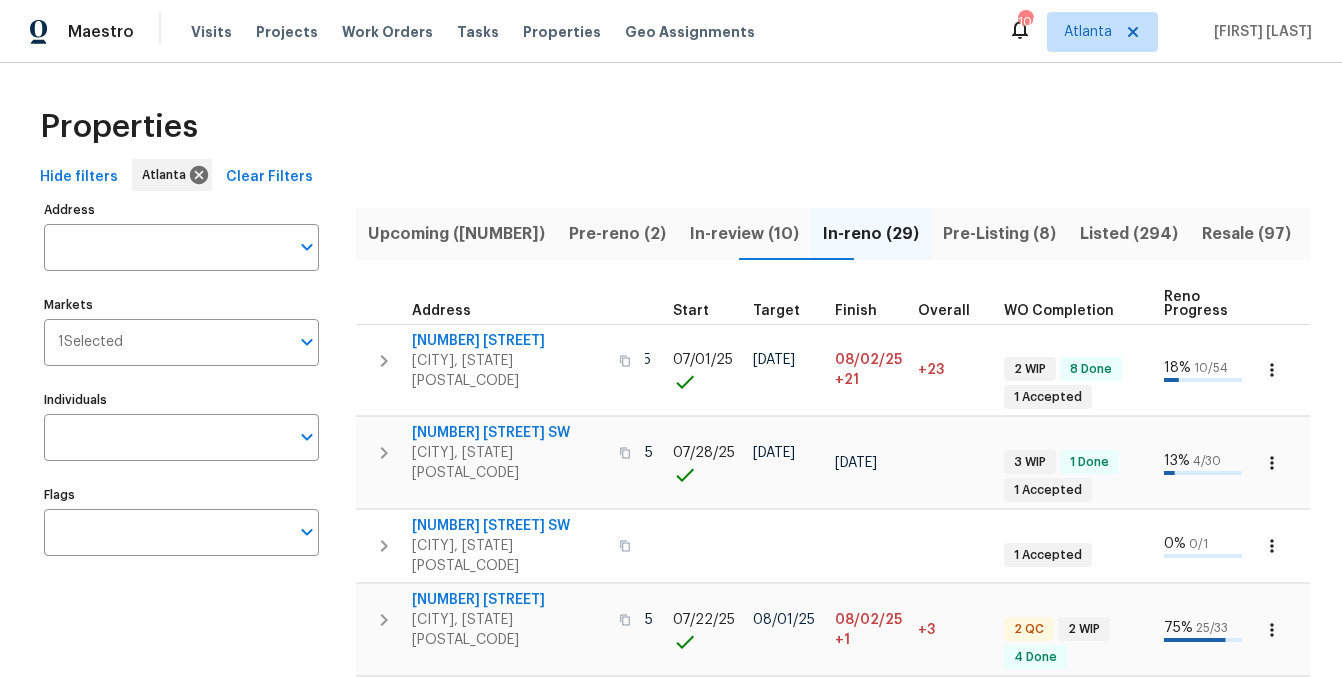 click on "Reno Progress" at bounding box center [1196, 304] 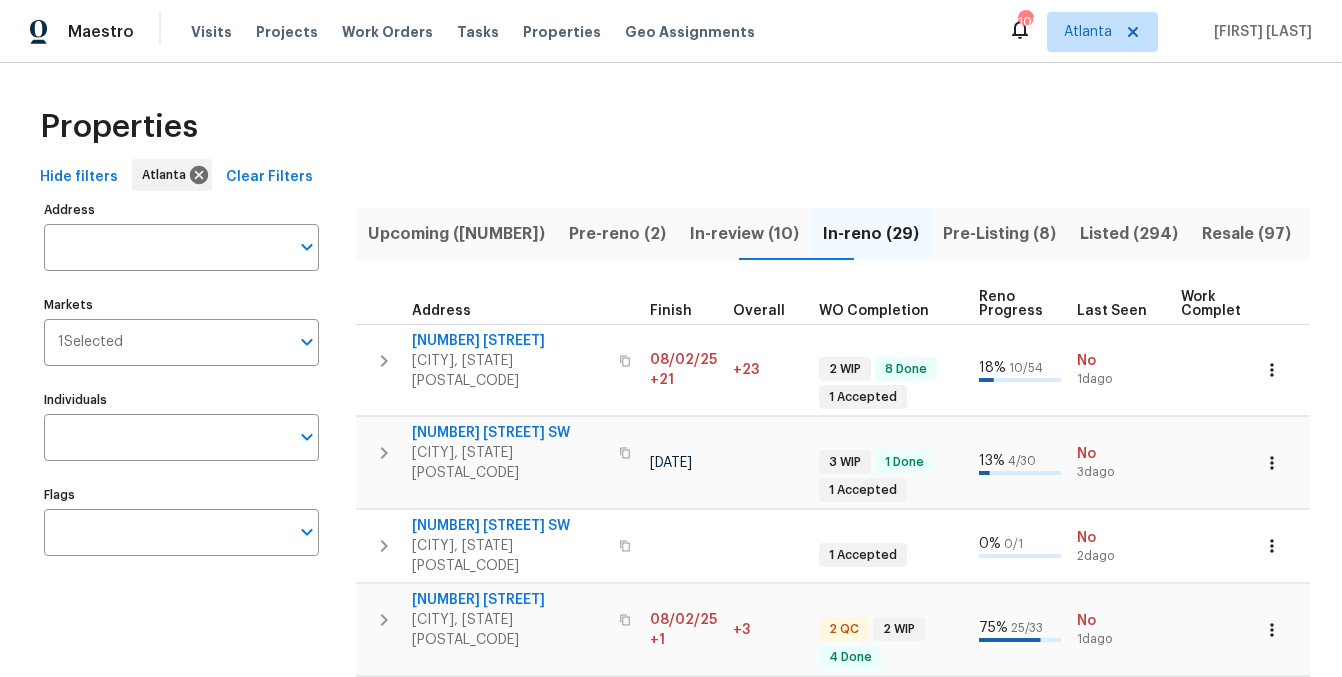 scroll, scrollTop: 0, scrollLeft: 772, axis: horizontal 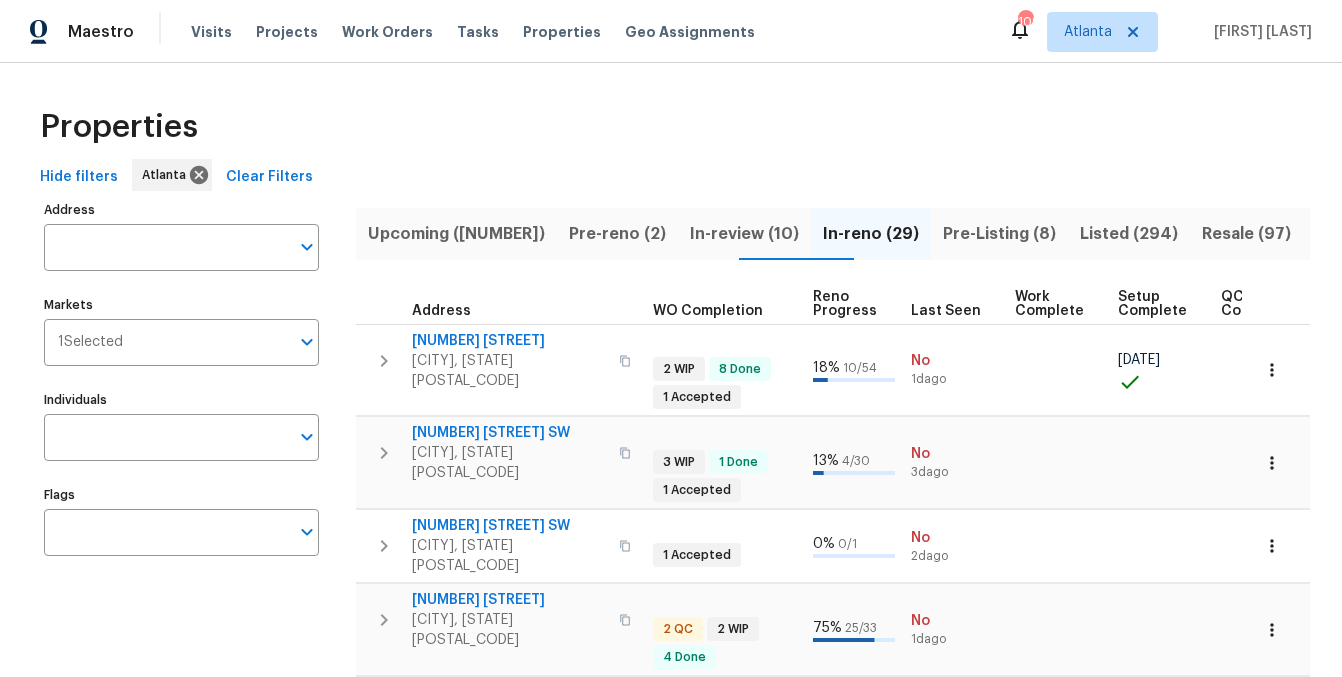 click on "QC Complete" at bounding box center (1255, 304) 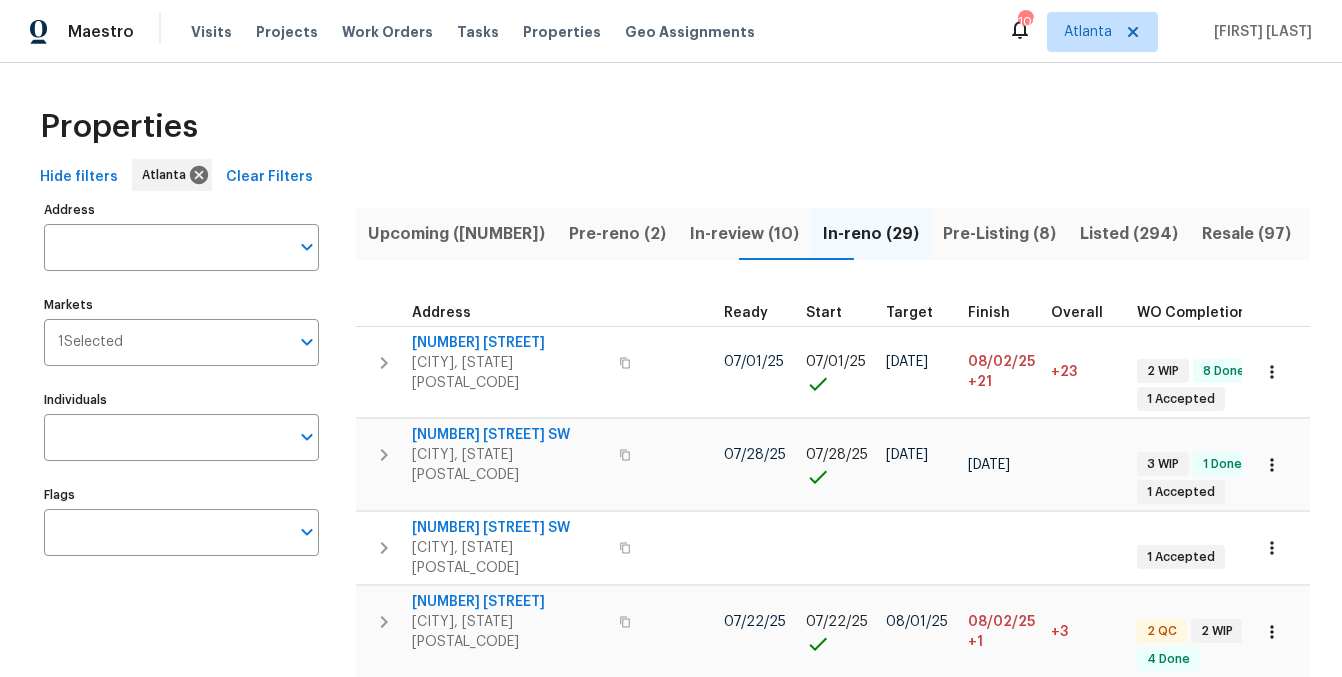 scroll, scrollTop: 0, scrollLeft: 275, axis: horizontal 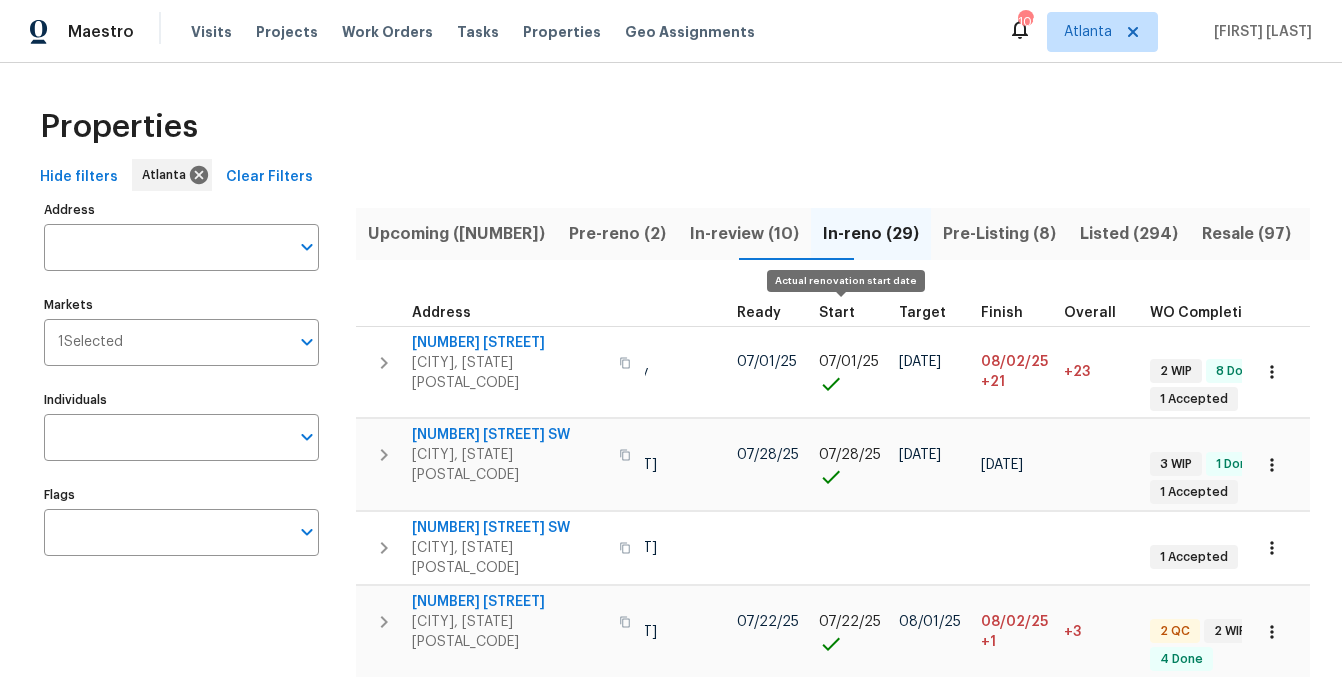 click on "Start" at bounding box center (837, 313) 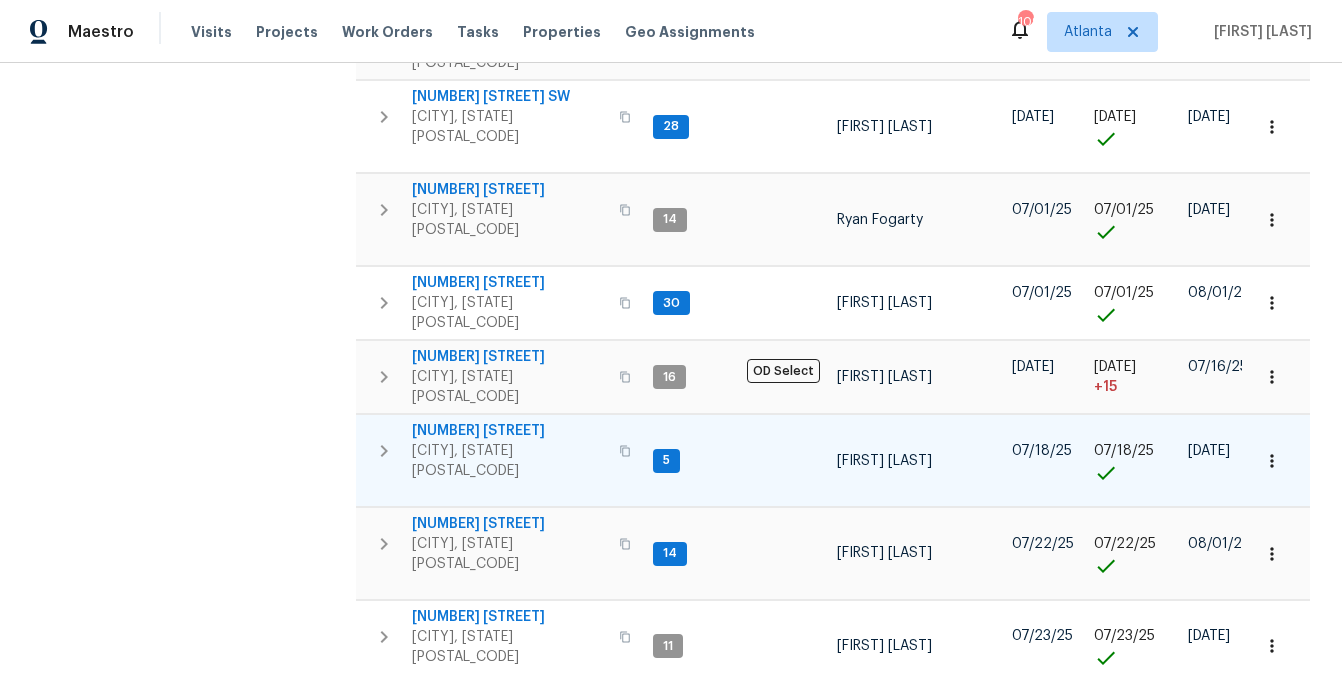 scroll, scrollTop: 590, scrollLeft: 0, axis: vertical 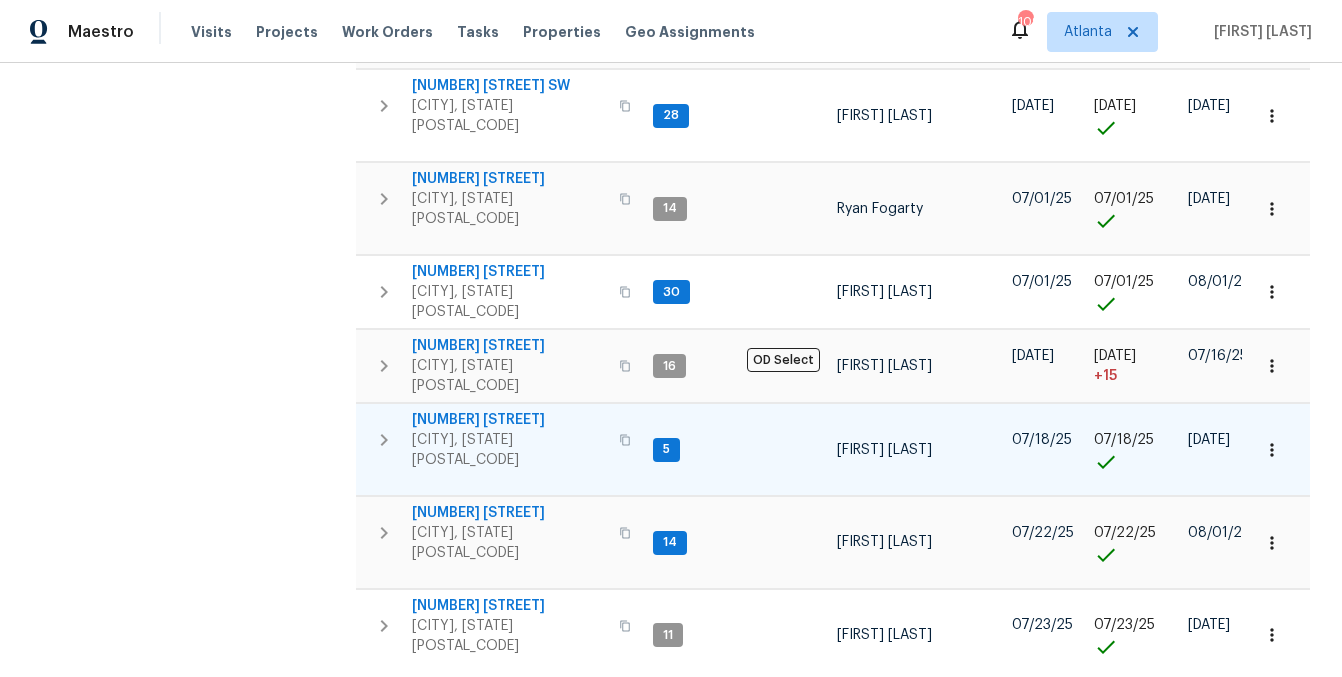 click on "2600 Moon Rd" at bounding box center (509, 420) 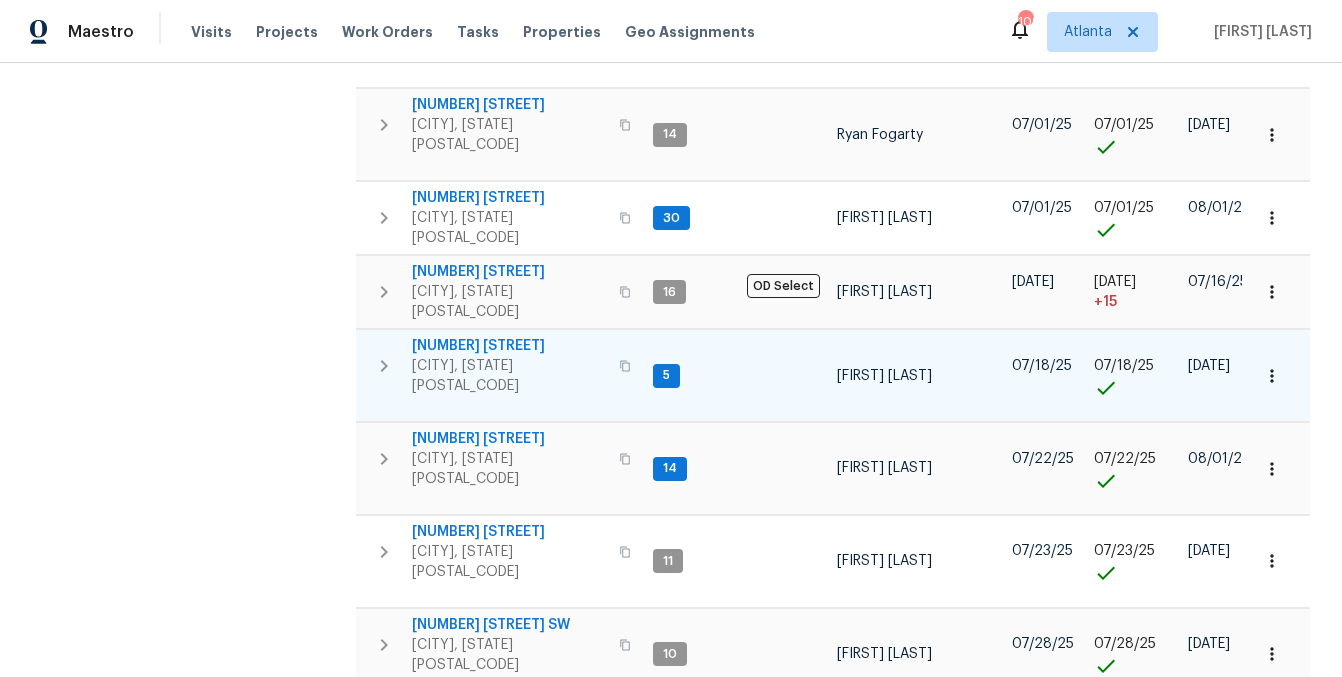 scroll, scrollTop: 707, scrollLeft: 0, axis: vertical 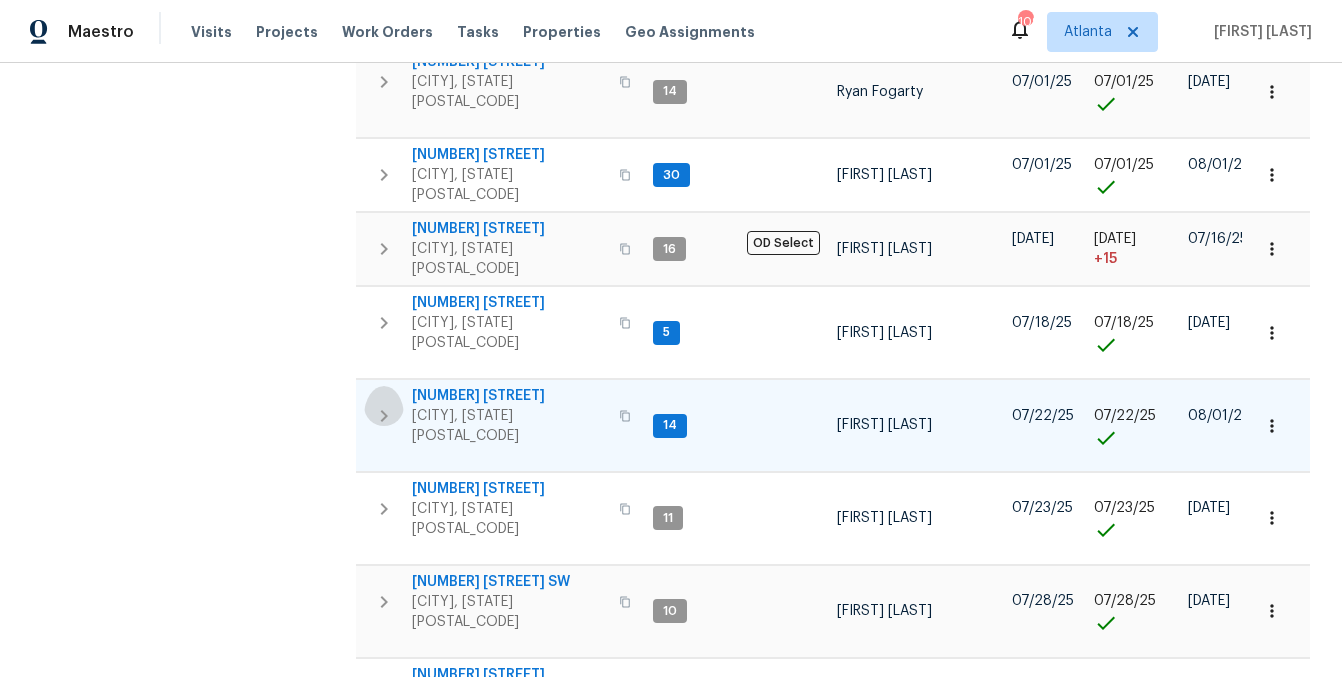 click 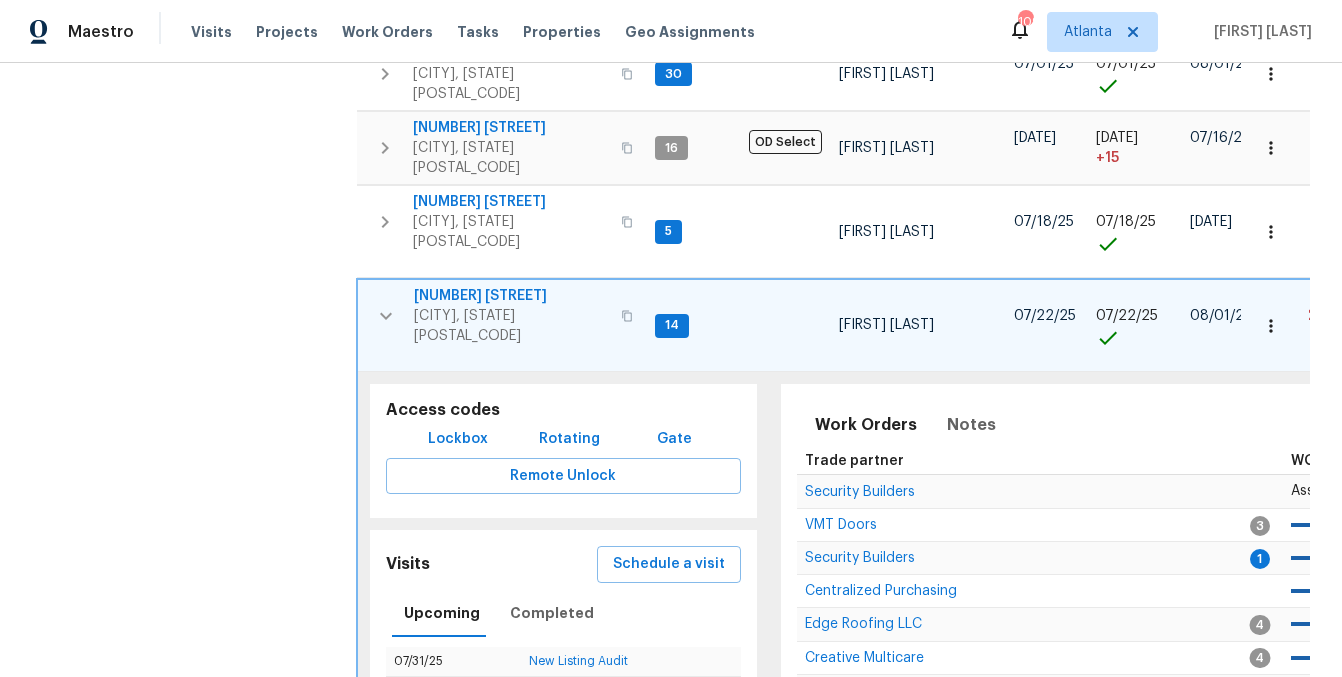 scroll, scrollTop: 804, scrollLeft: 0, axis: vertical 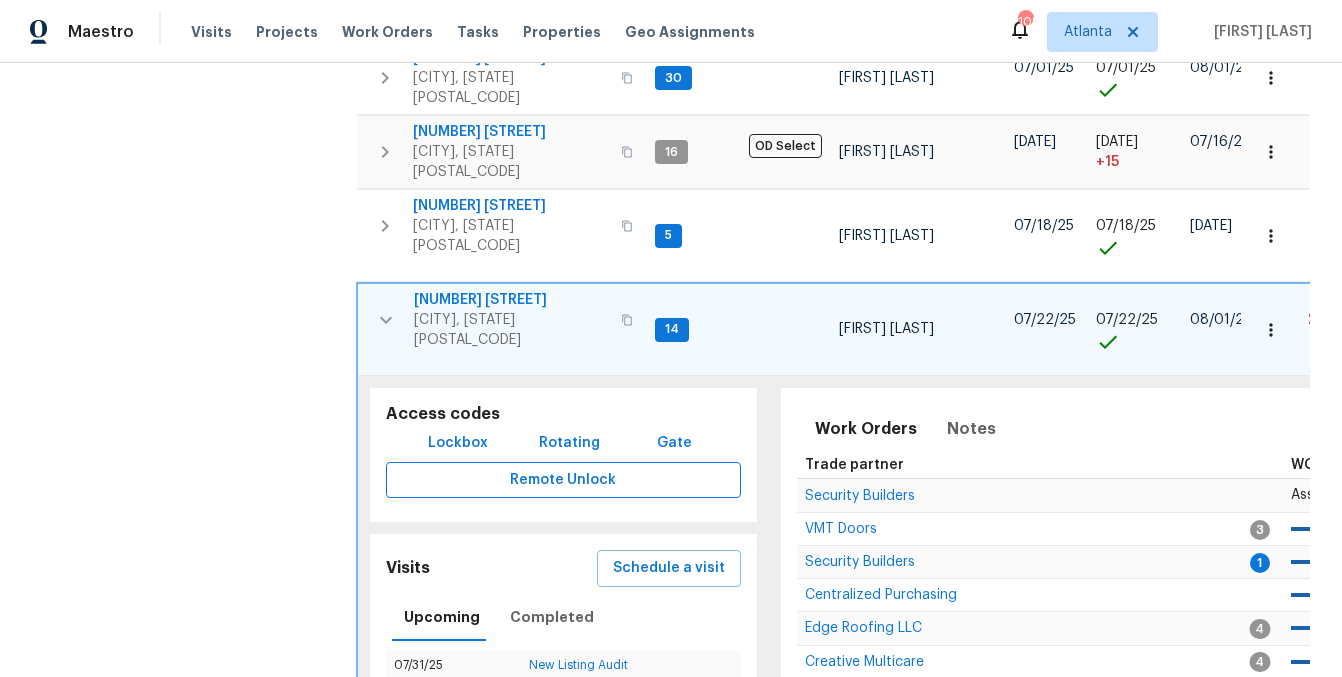 type 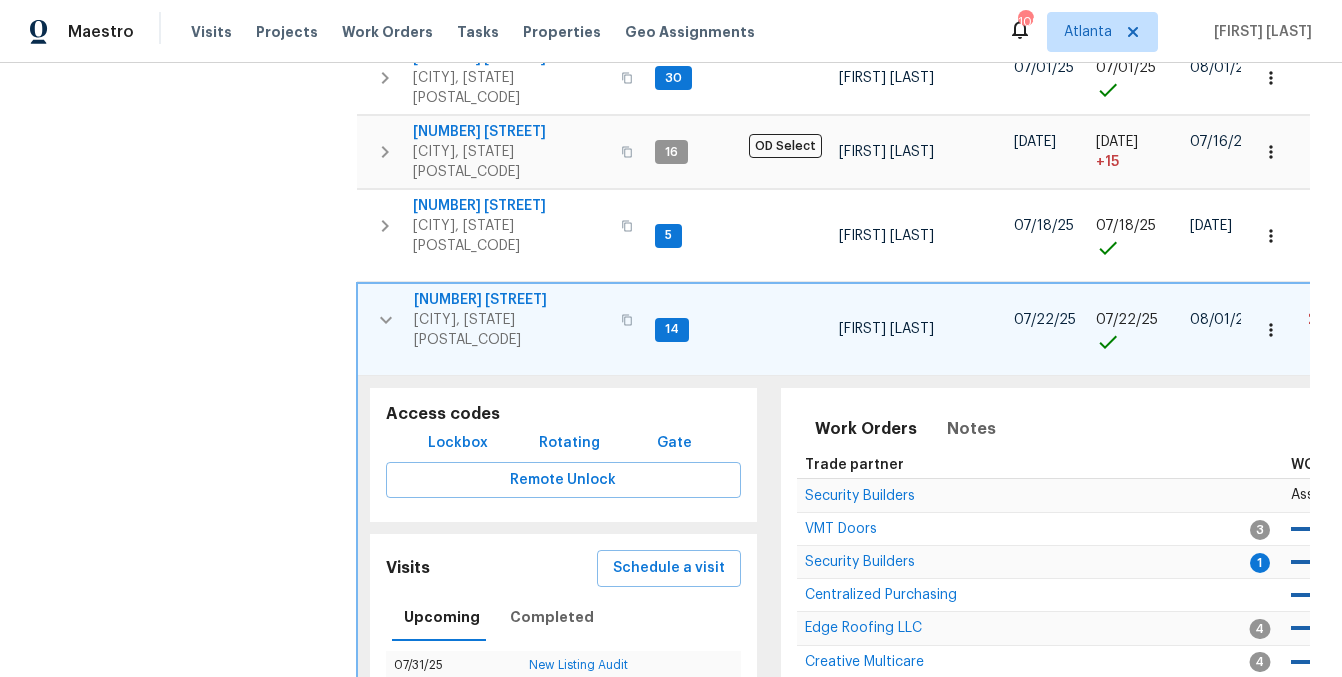 click on "1168 Granite Ln" at bounding box center [511, 300] 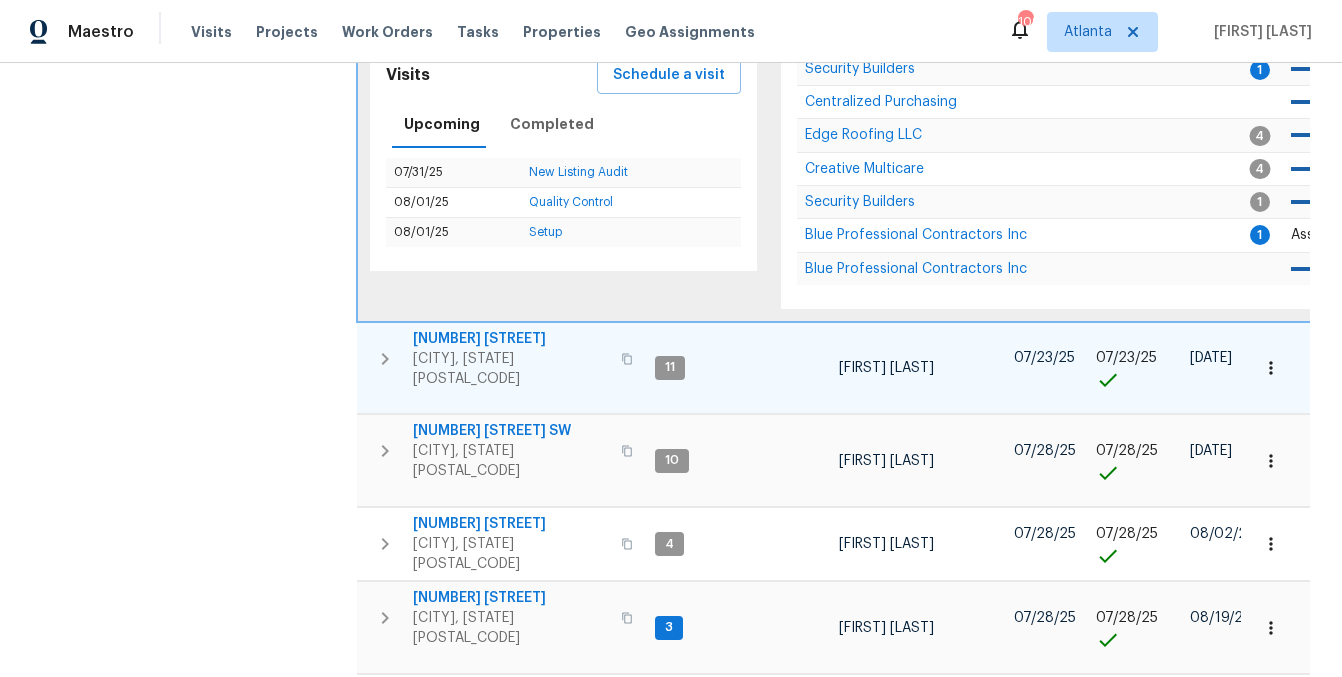 scroll, scrollTop: 1292, scrollLeft: 0, axis: vertical 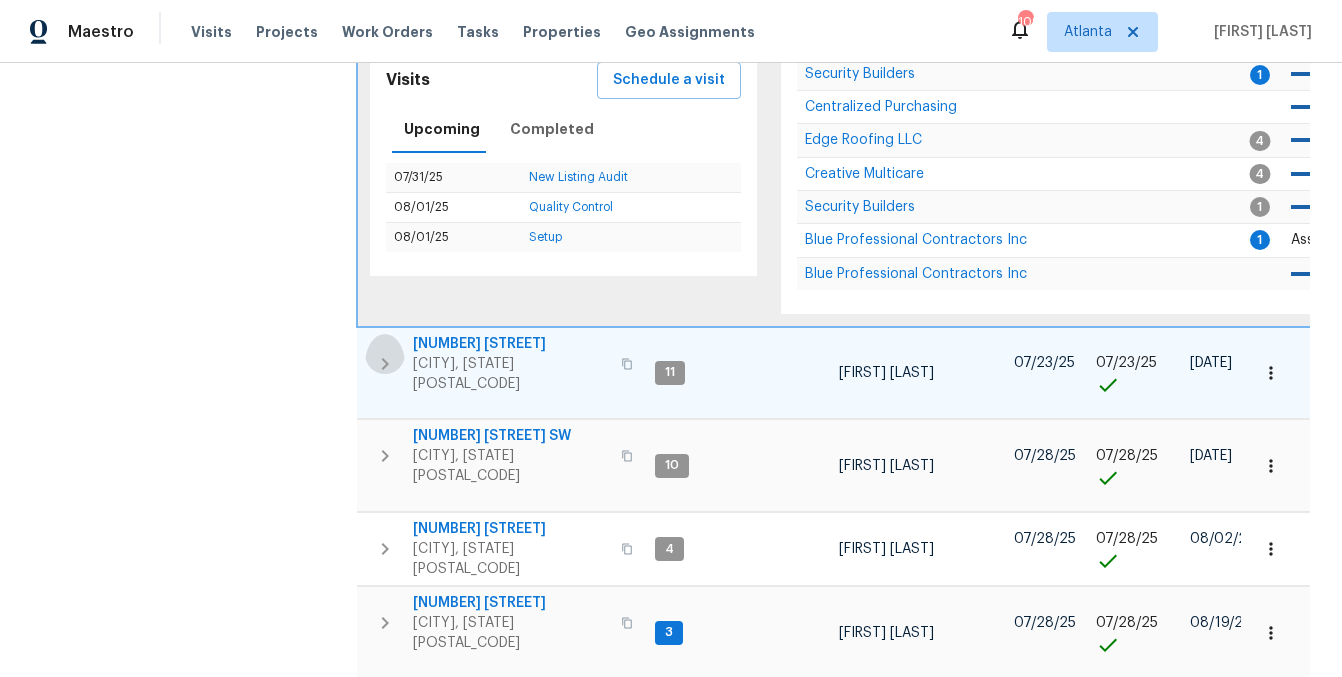 click 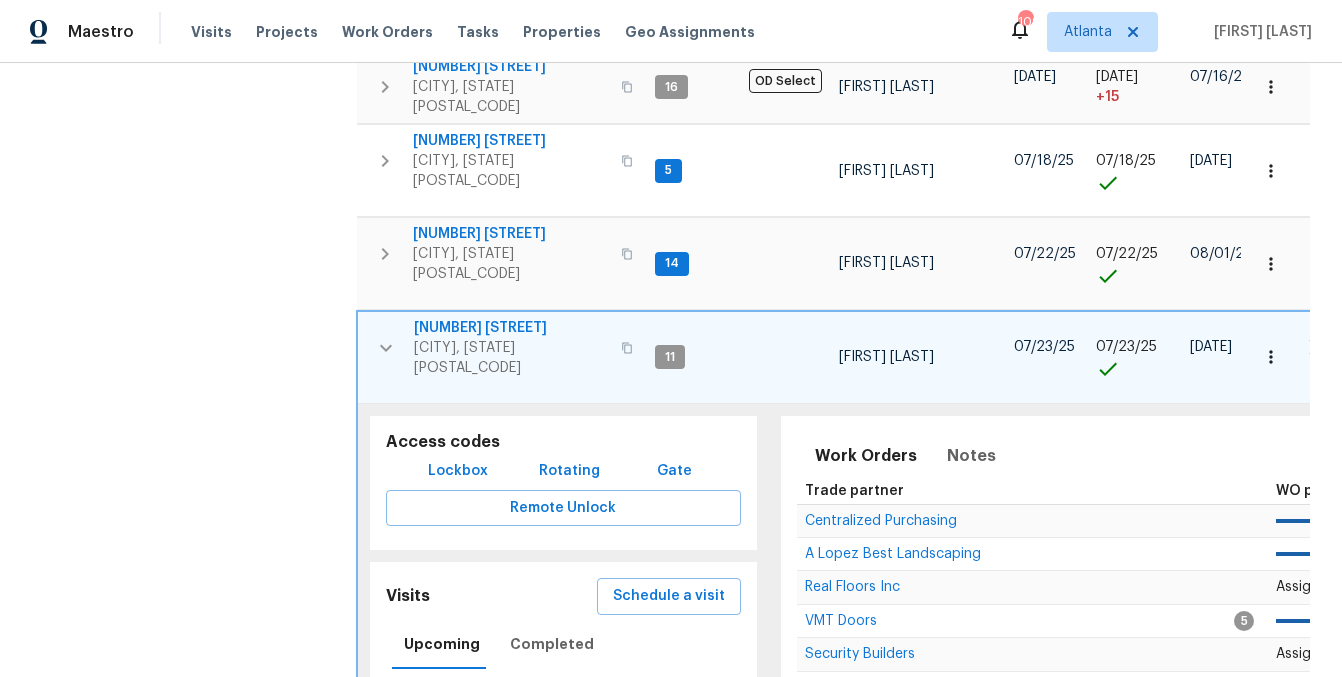 scroll, scrollTop: 863, scrollLeft: 0, axis: vertical 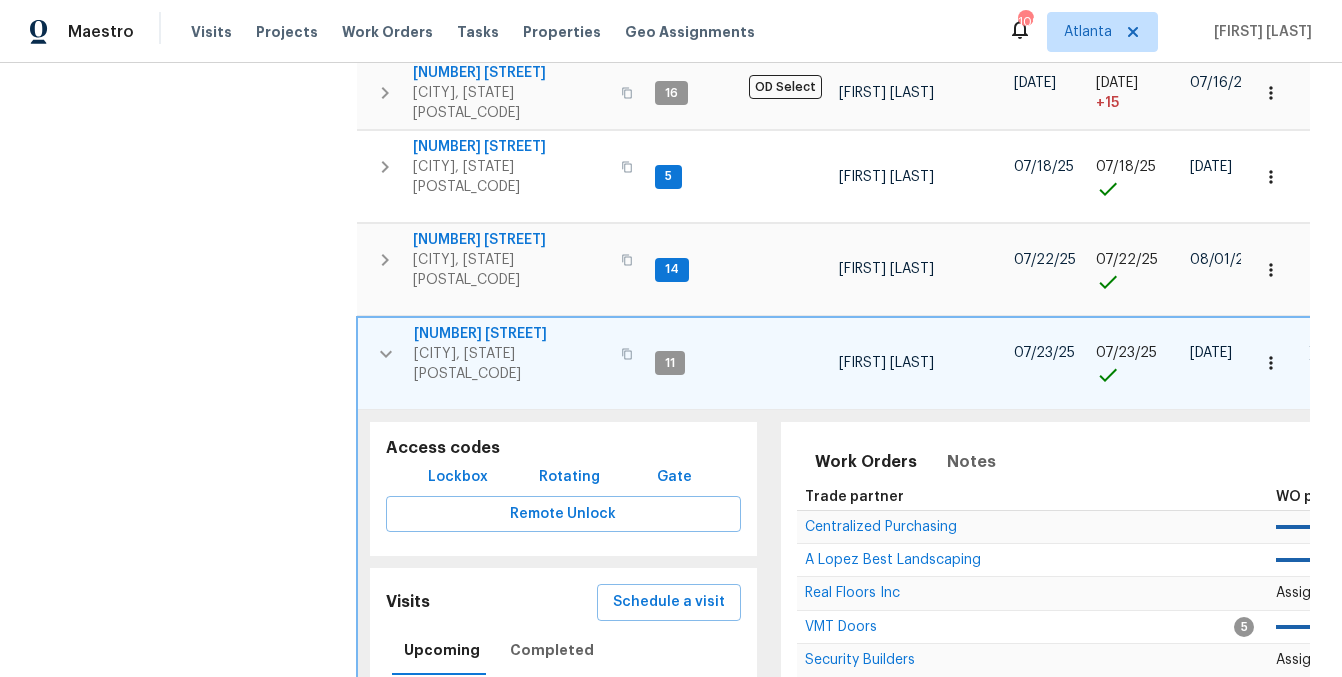 type 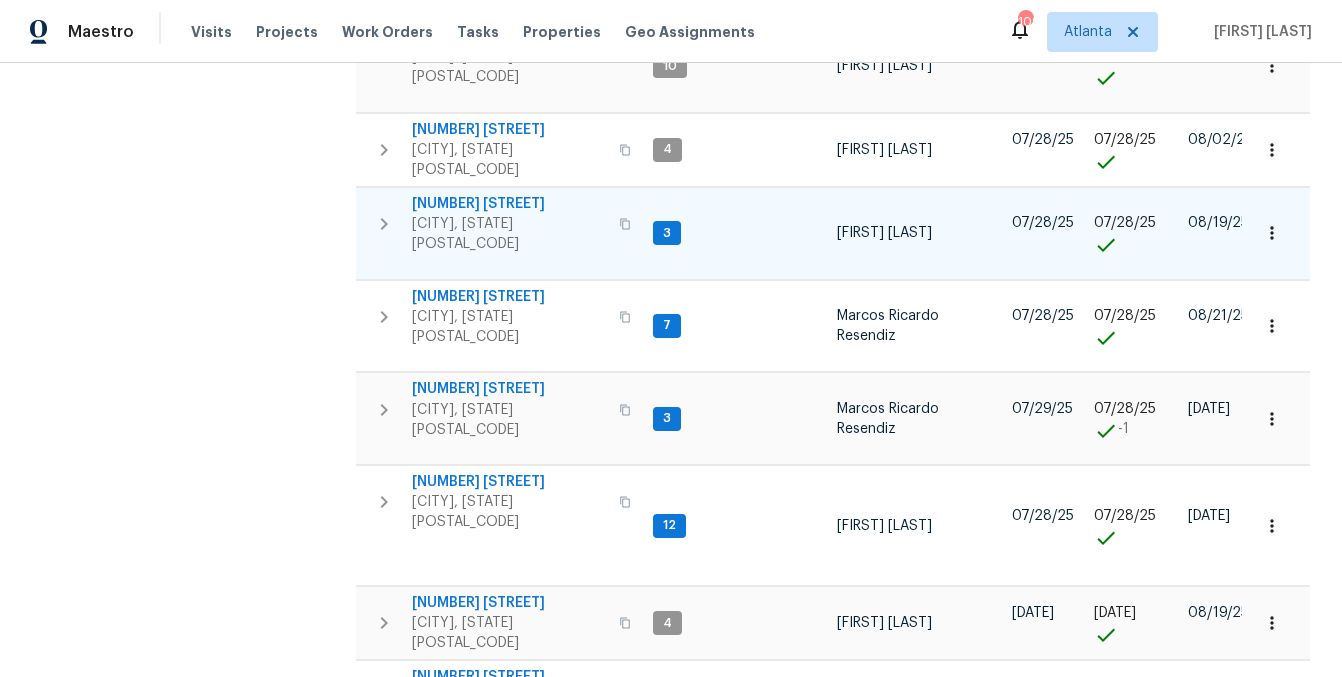 scroll, scrollTop: 1282, scrollLeft: 0, axis: vertical 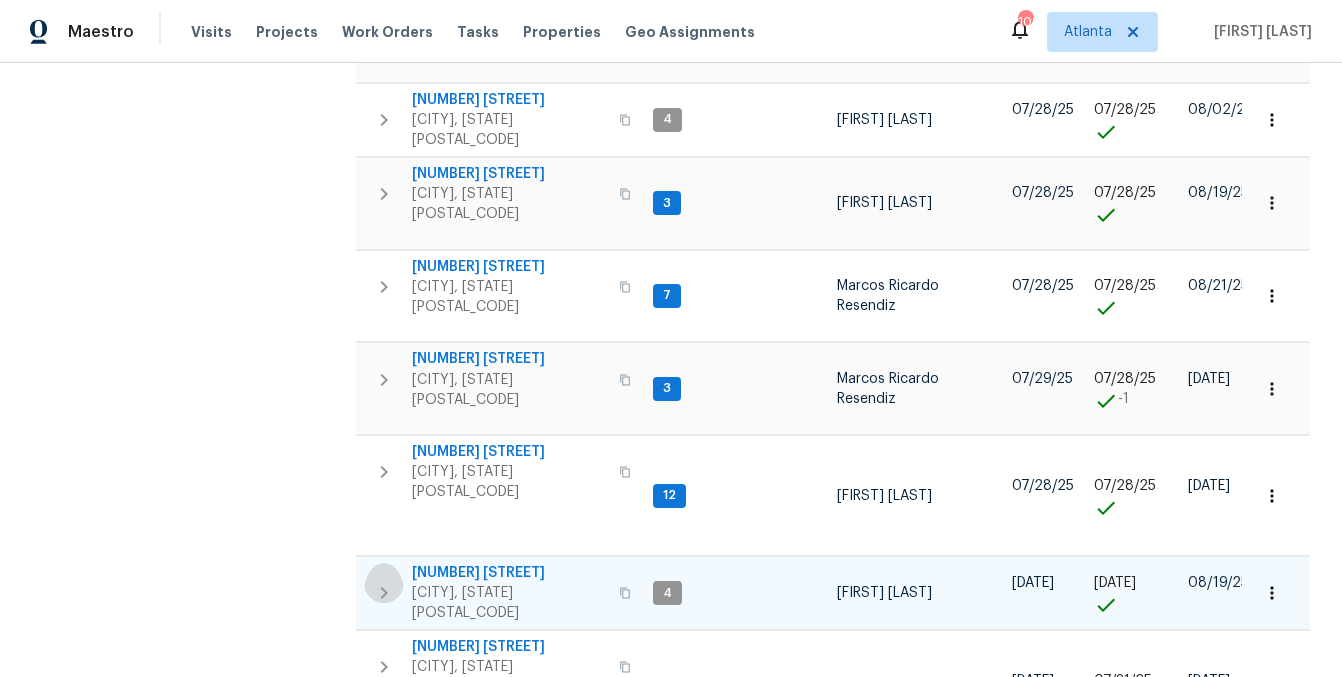click 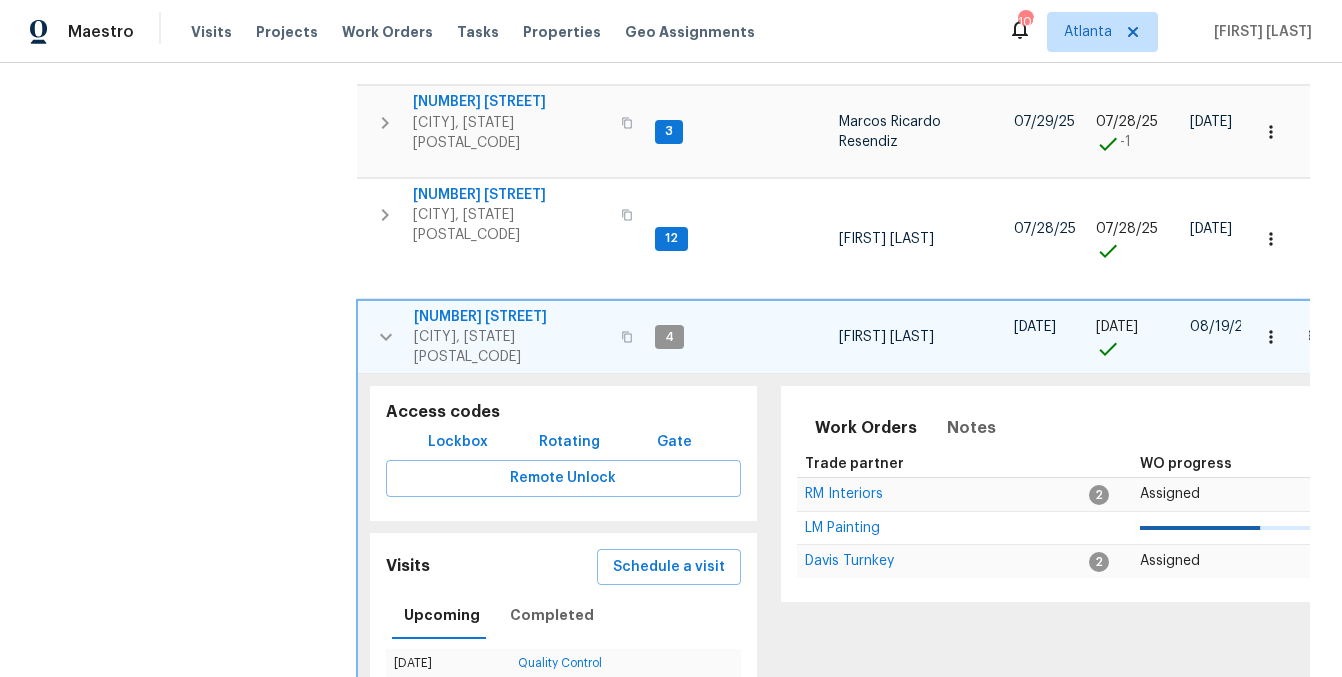 scroll, scrollTop: 1540, scrollLeft: 0, axis: vertical 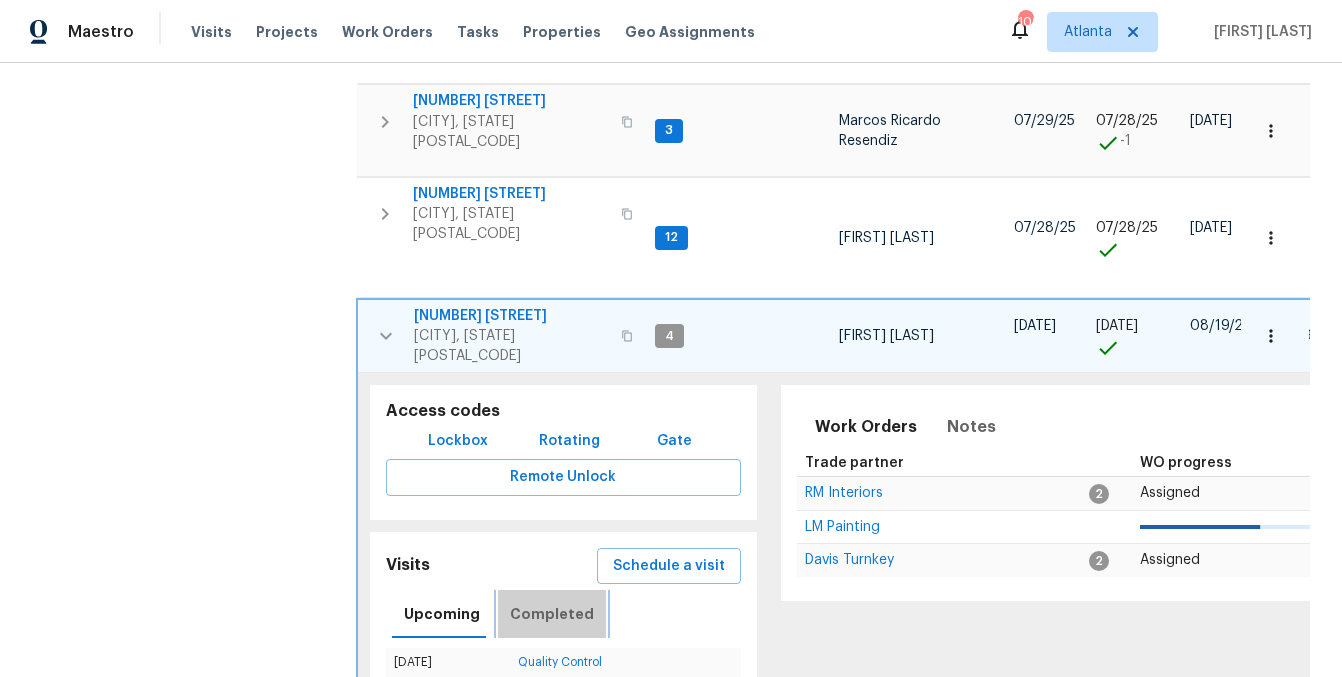 click on "Completed" at bounding box center (552, 614) 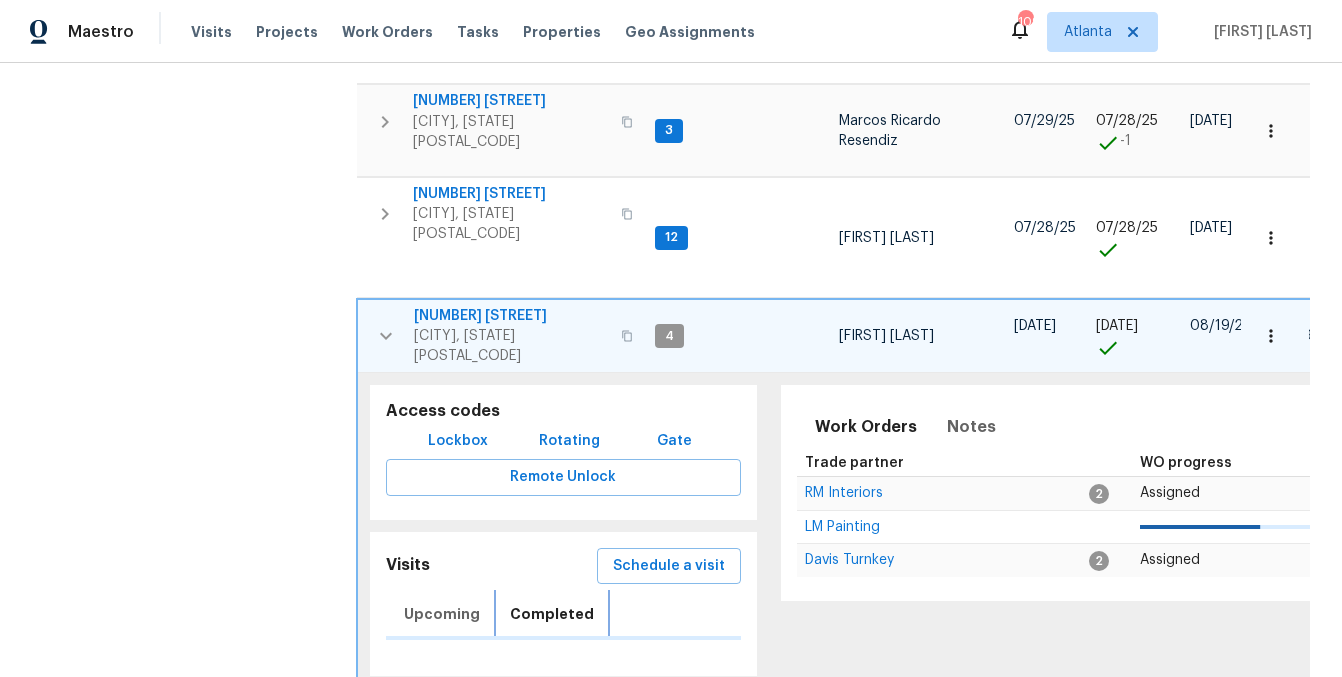 scroll, scrollTop: 1541, scrollLeft: 0, axis: vertical 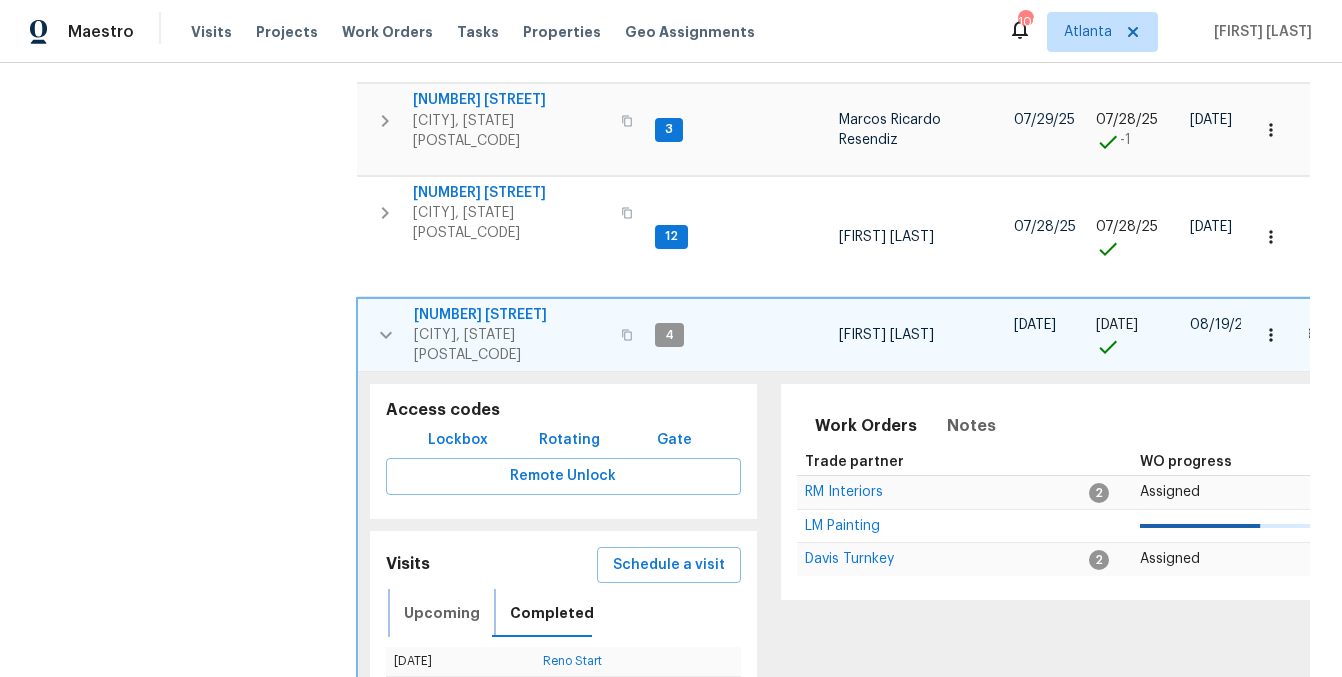 click on "Upcoming" at bounding box center (442, 613) 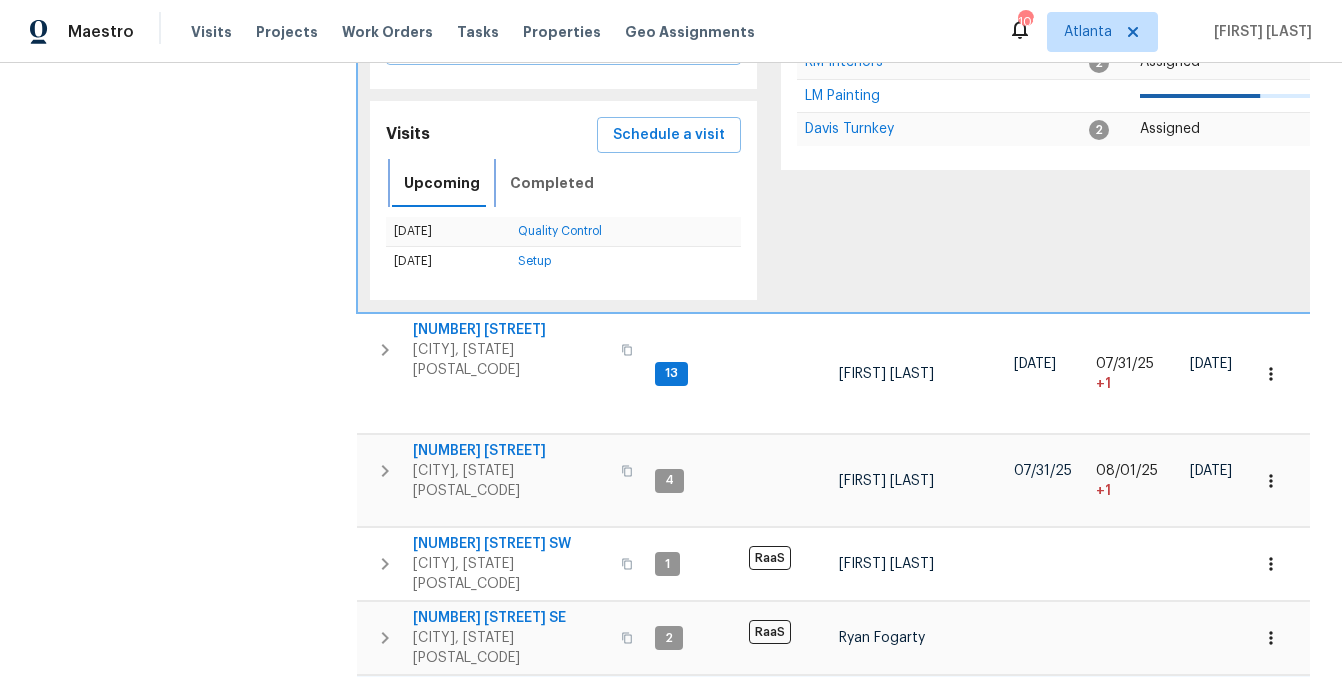 scroll, scrollTop: 1981, scrollLeft: 0, axis: vertical 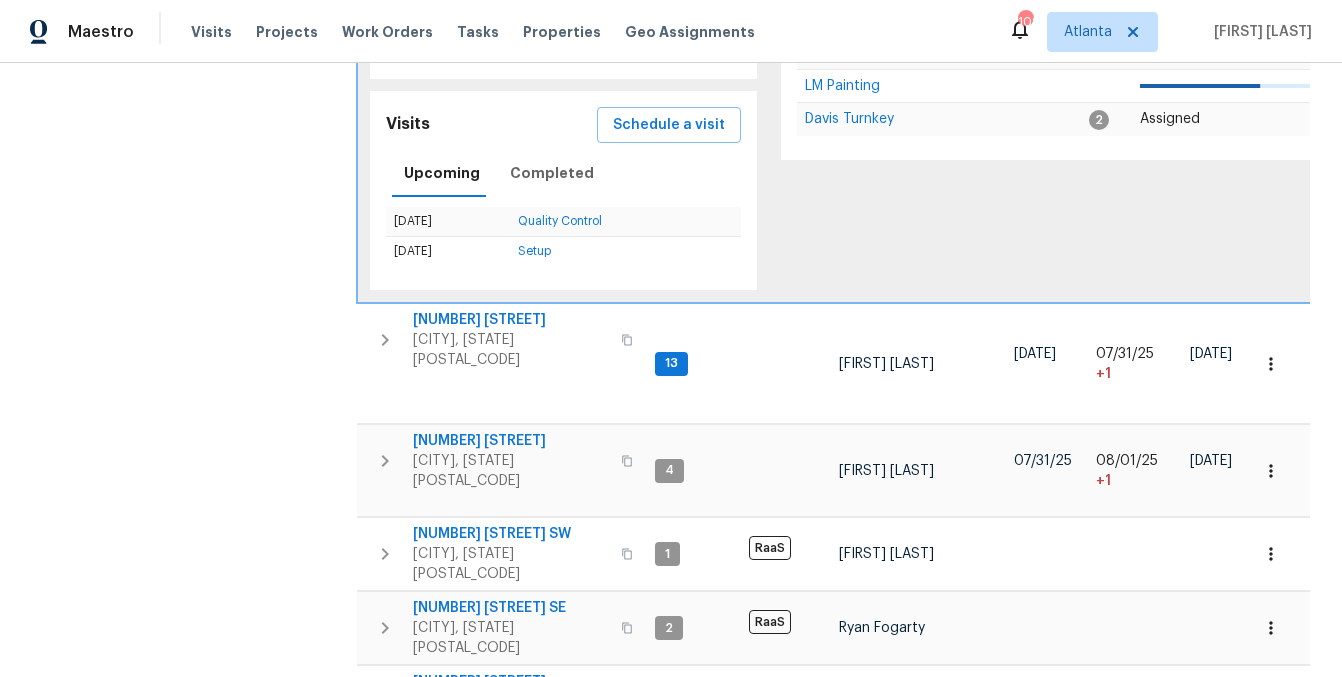 drag, startPoint x: 1029, startPoint y: 632, endPoint x: 961, endPoint y: 609, distance: 71.7844 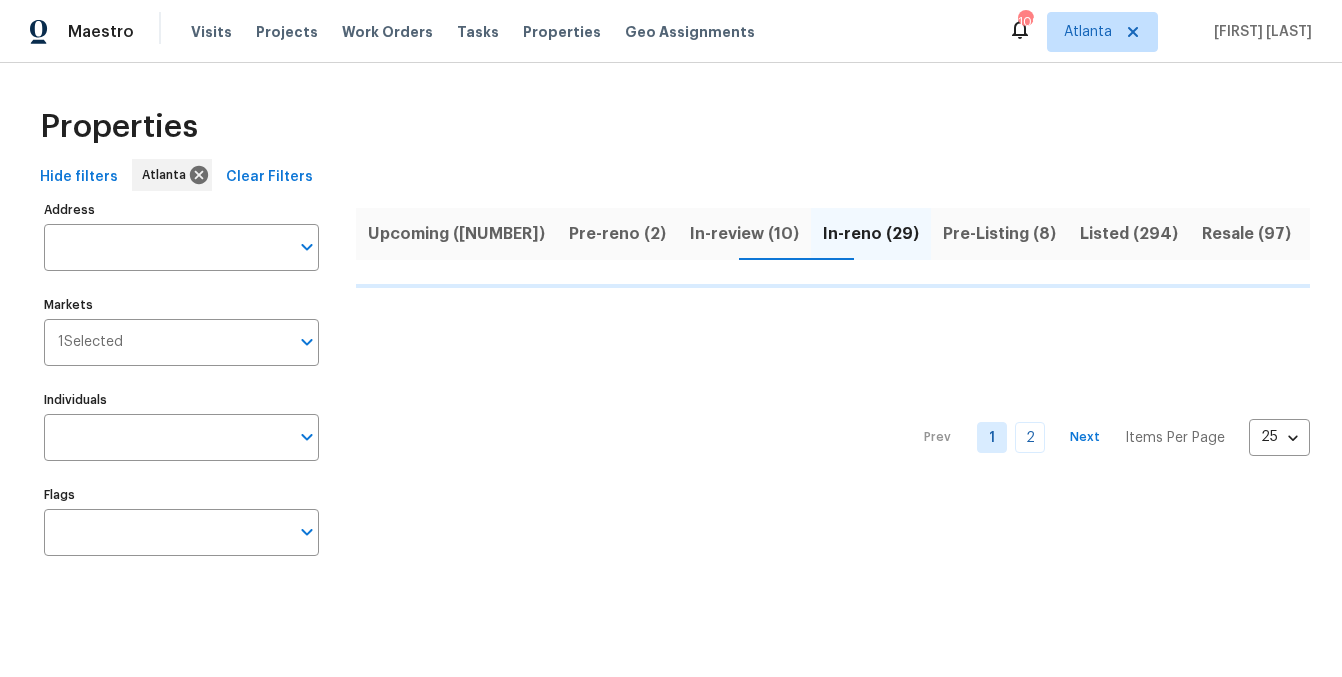 scroll, scrollTop: 0, scrollLeft: 0, axis: both 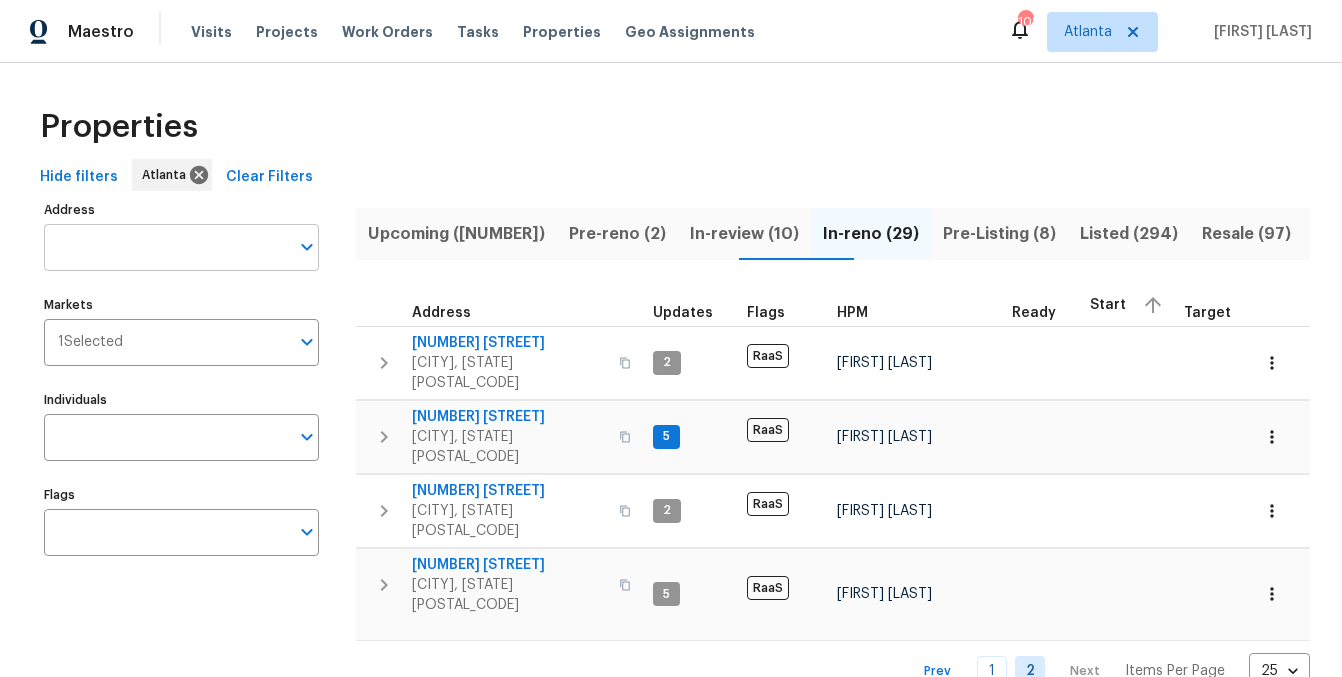 click on "Address" at bounding box center [166, 247] 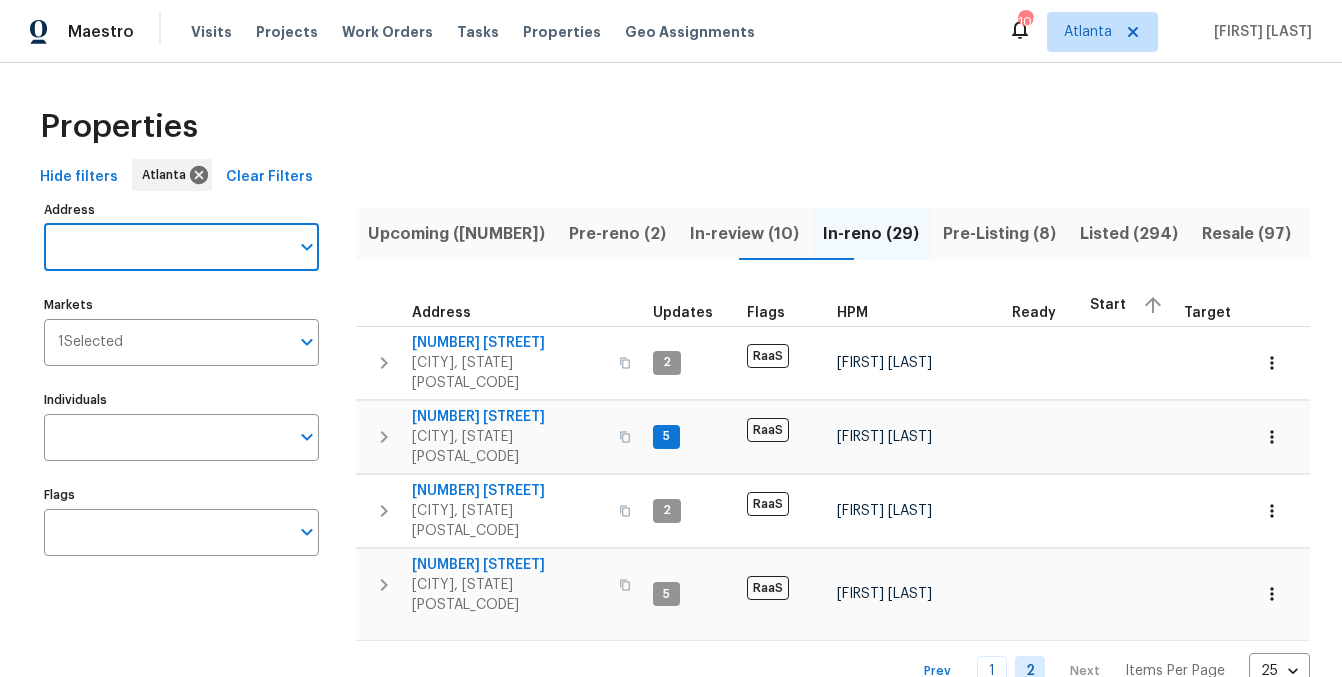 paste on "[NUMBER] [STREET], [CITY], [STATE] [POSTAL_CODE]" 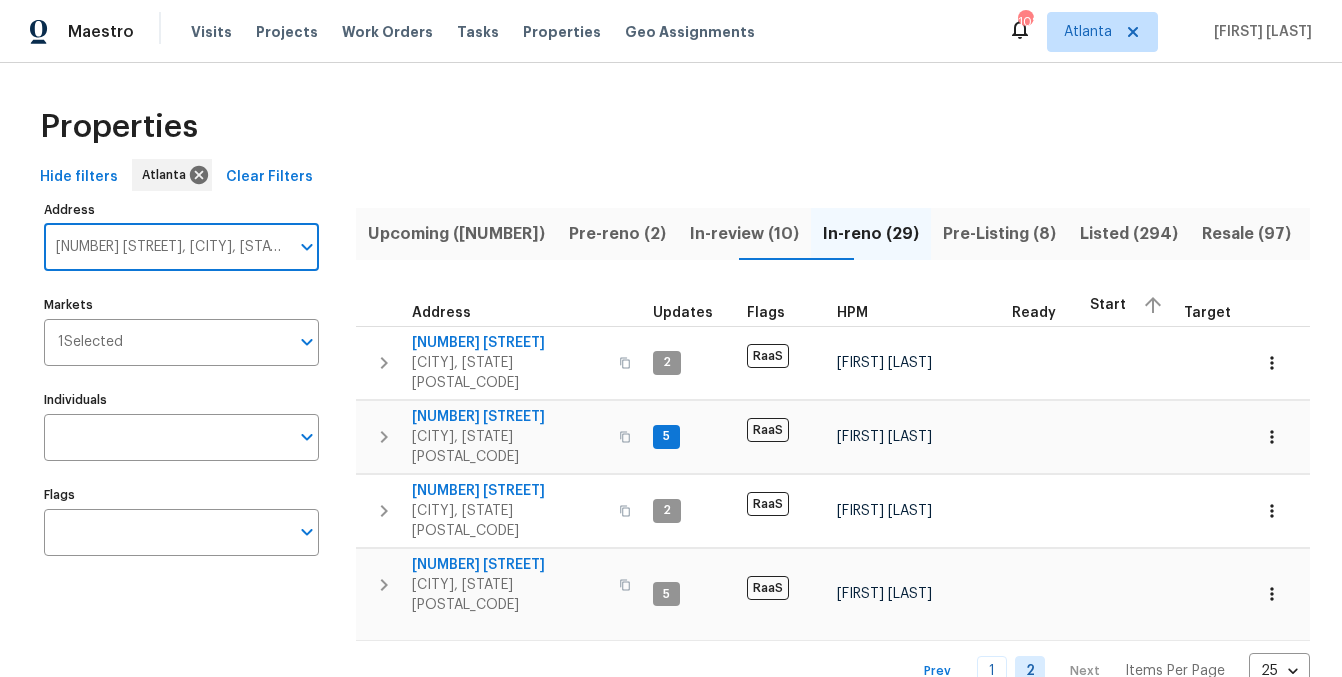 scroll, scrollTop: 0, scrollLeft: 39, axis: horizontal 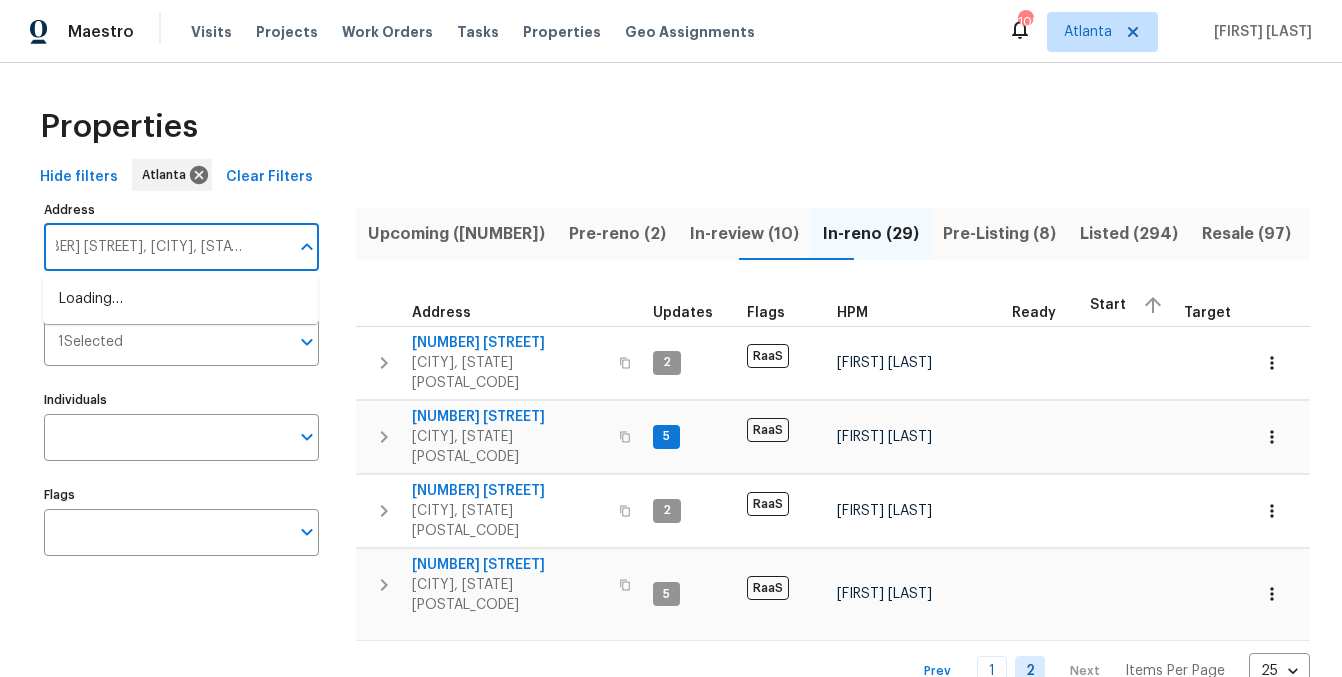 type on "[NUMBER] [STREET], [CITY], [STATE] [POSTAL_CODE]" 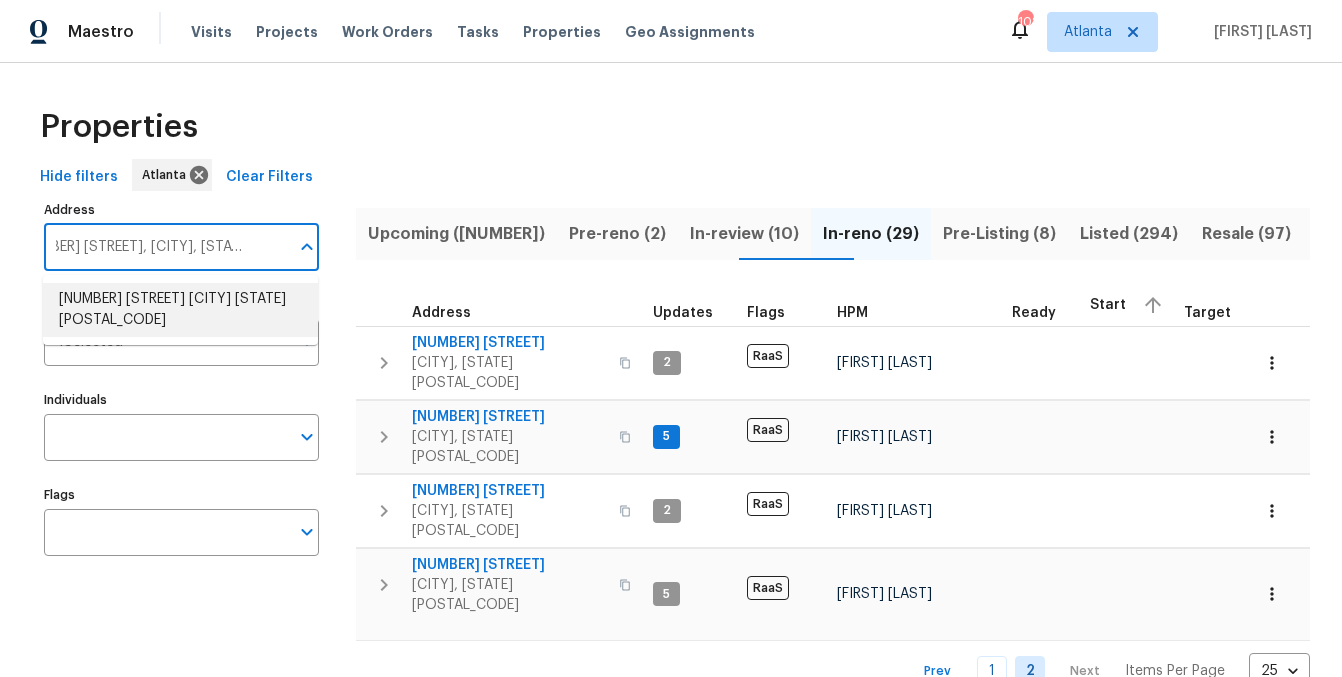 click on "1935 Wenton Pl Lawrenceville GA 30044" at bounding box center (180, 310) 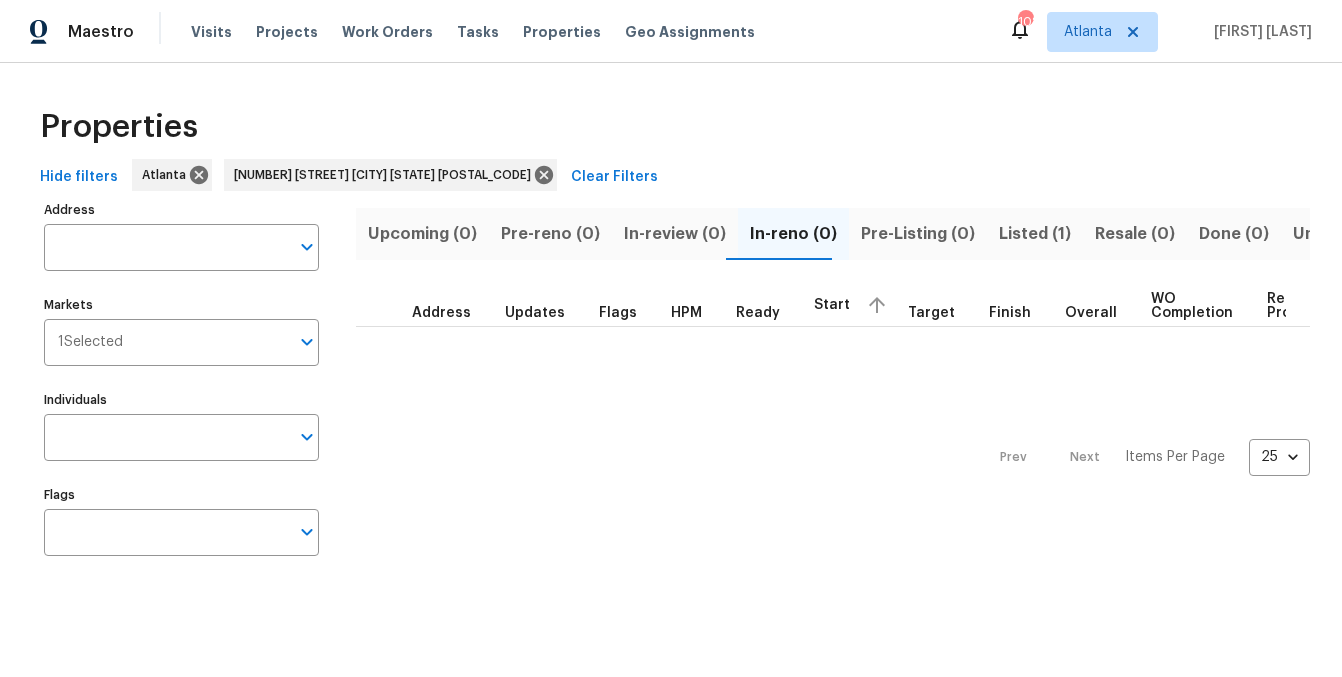 type on "1935 Wenton Pl Lawrenceville GA 30044" 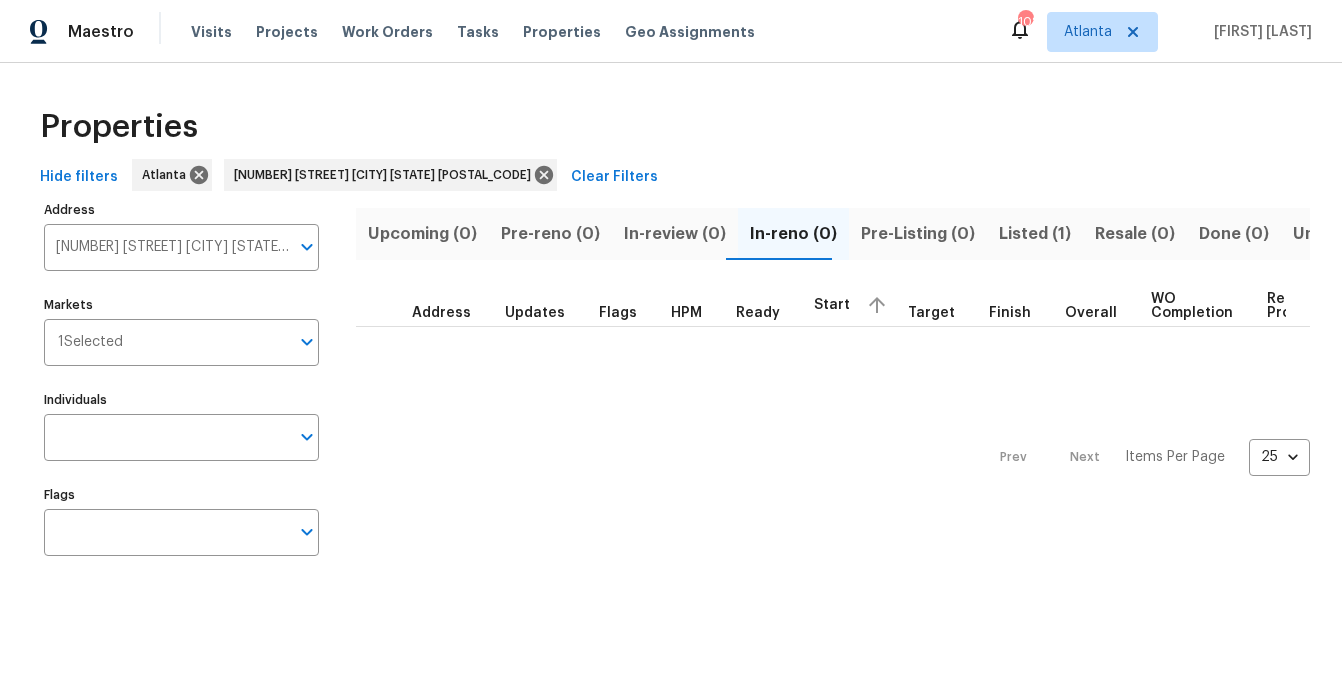 click on "Listed (1)" at bounding box center (1035, 234) 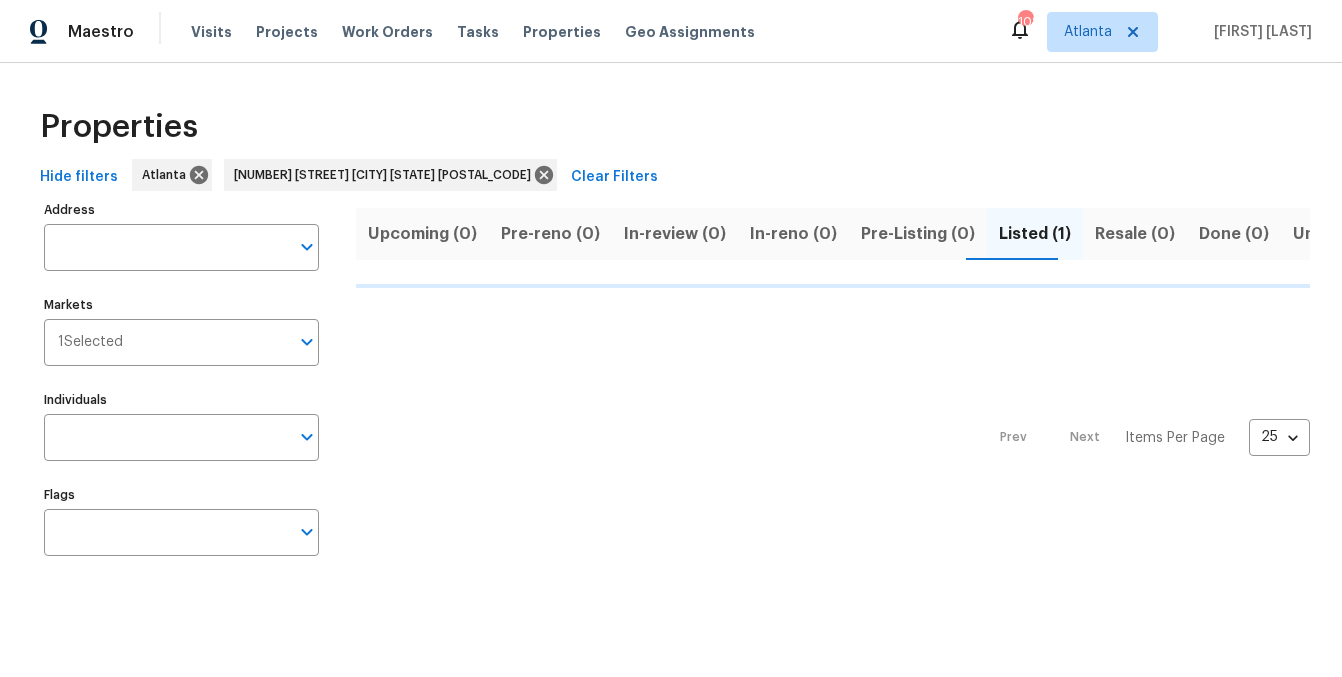 type on "1935 Wenton Pl Lawrenceville GA 30044" 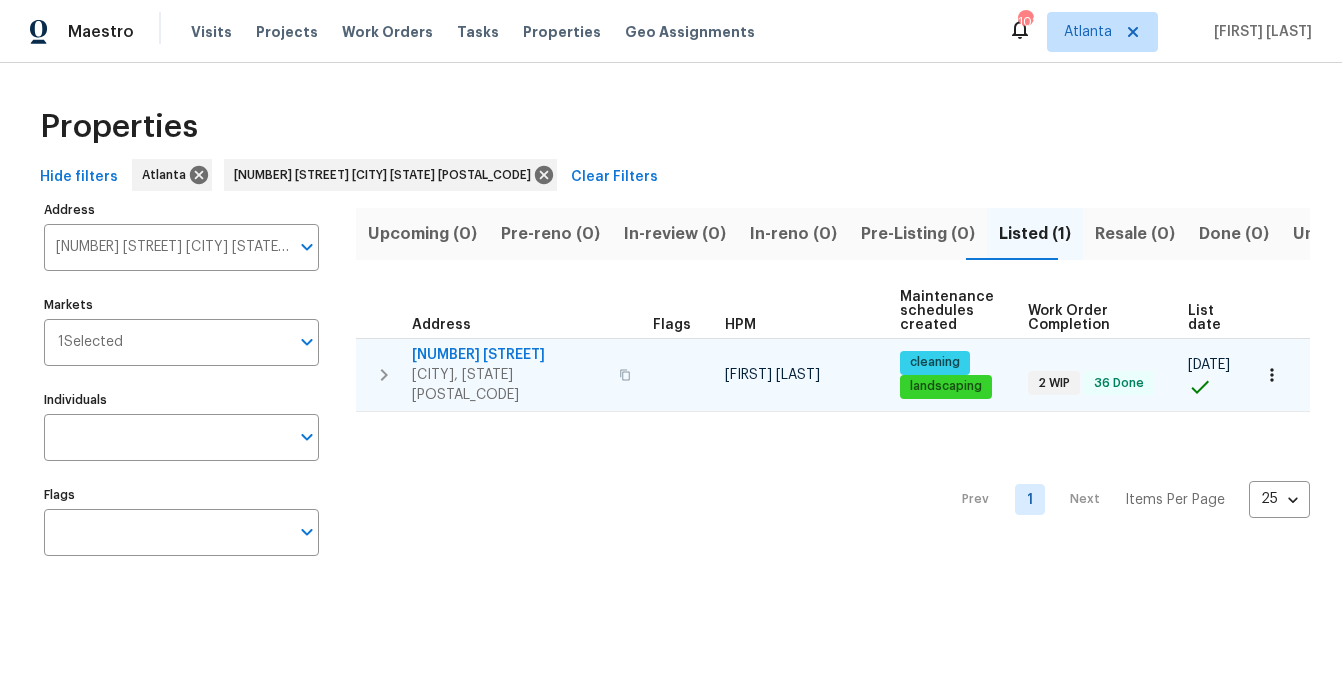 type 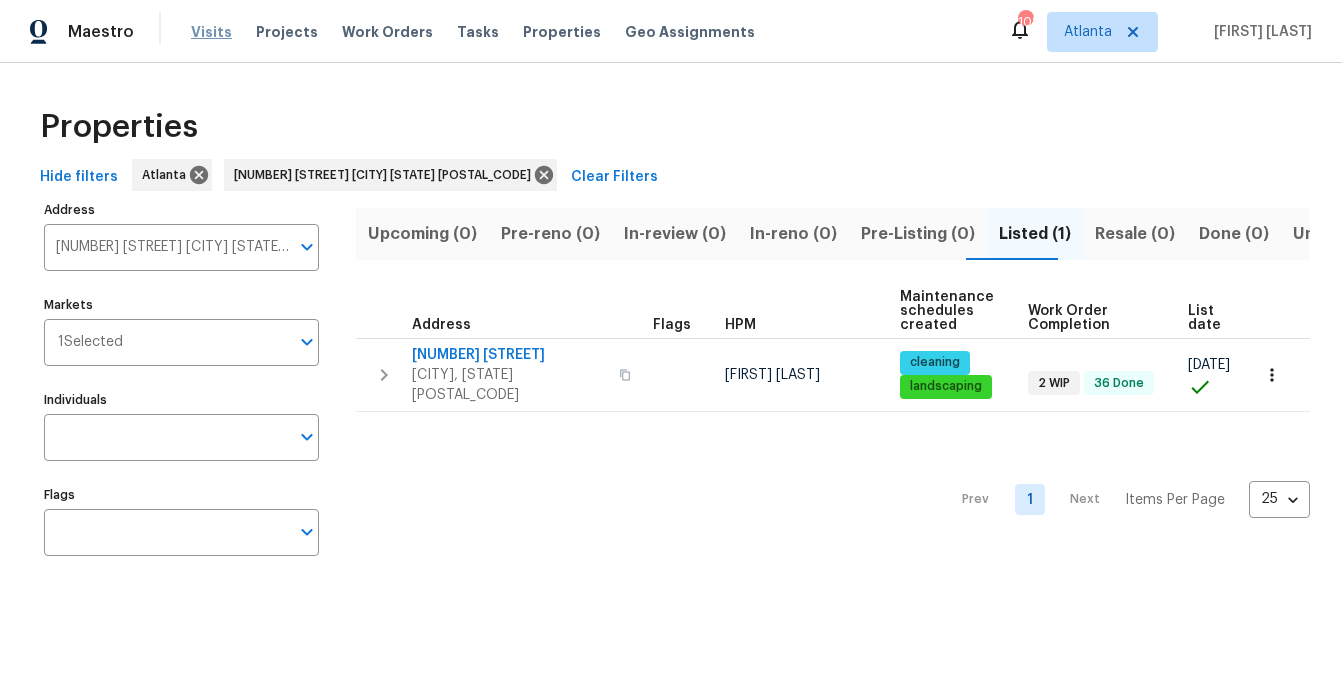 click on "Visits" at bounding box center [211, 32] 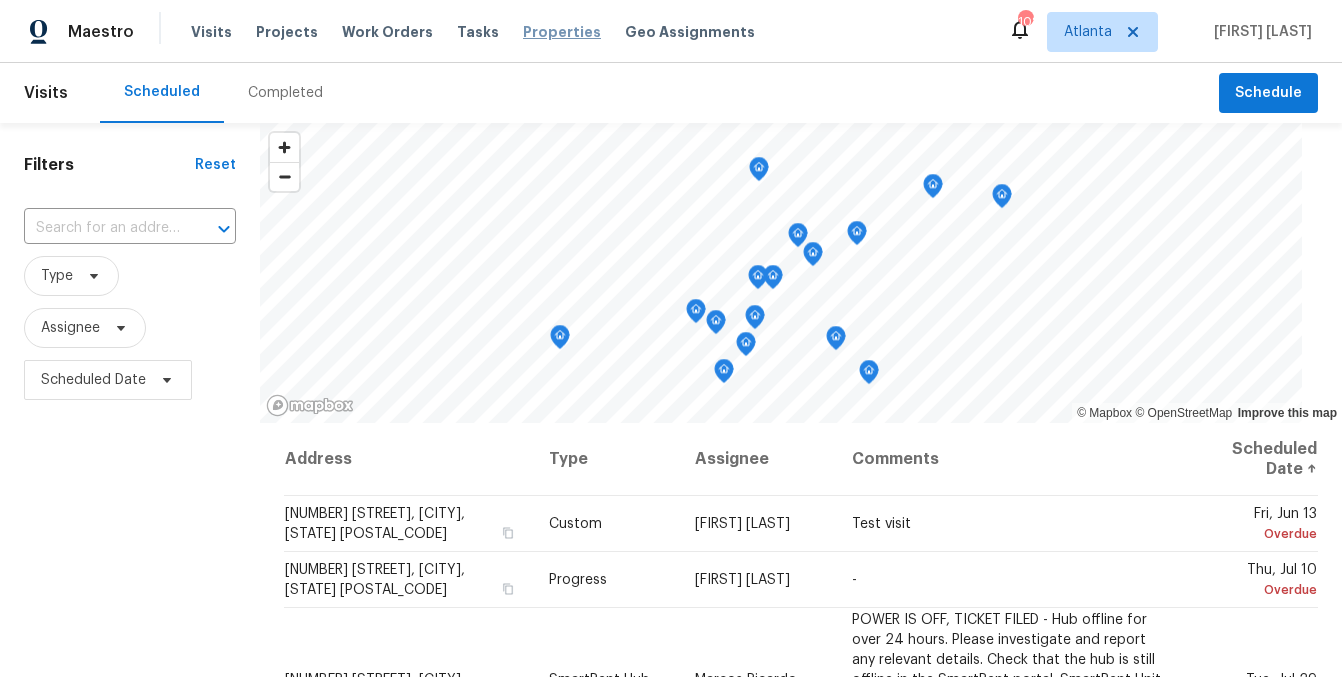 click on "Properties" at bounding box center (562, 32) 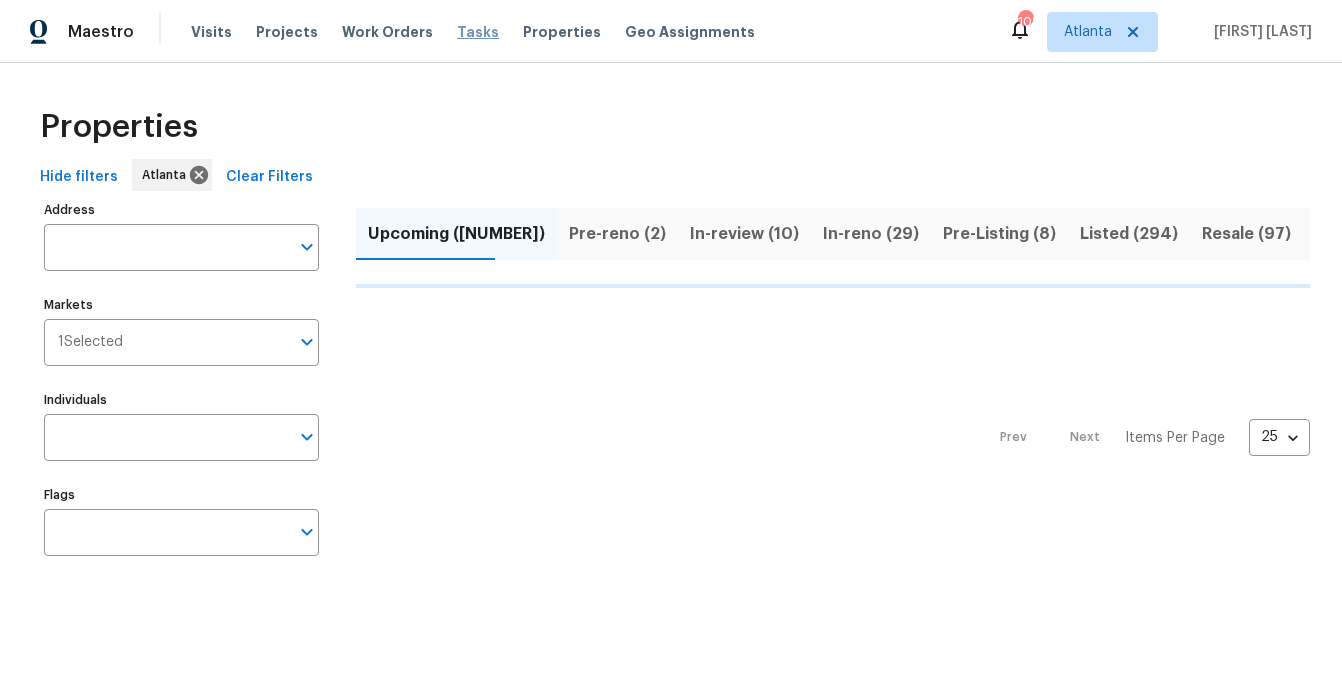click on "Tasks" at bounding box center (478, 32) 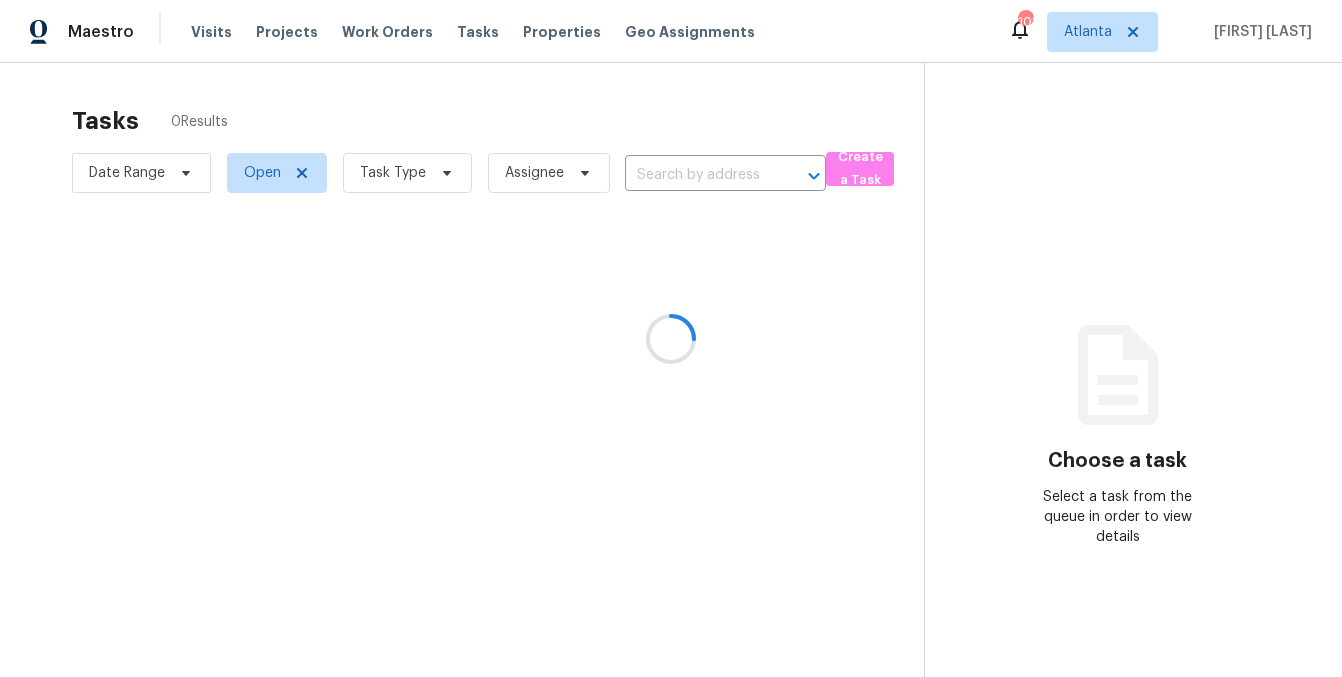 click at bounding box center [671, 338] 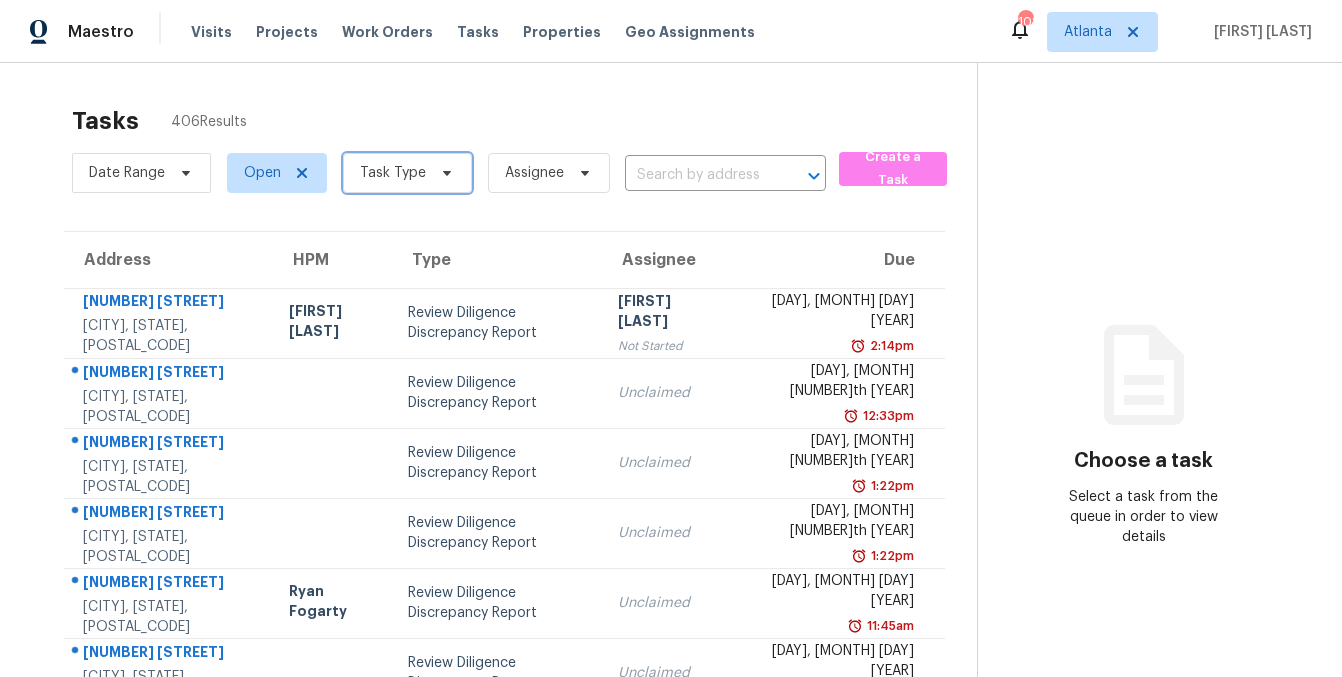 click 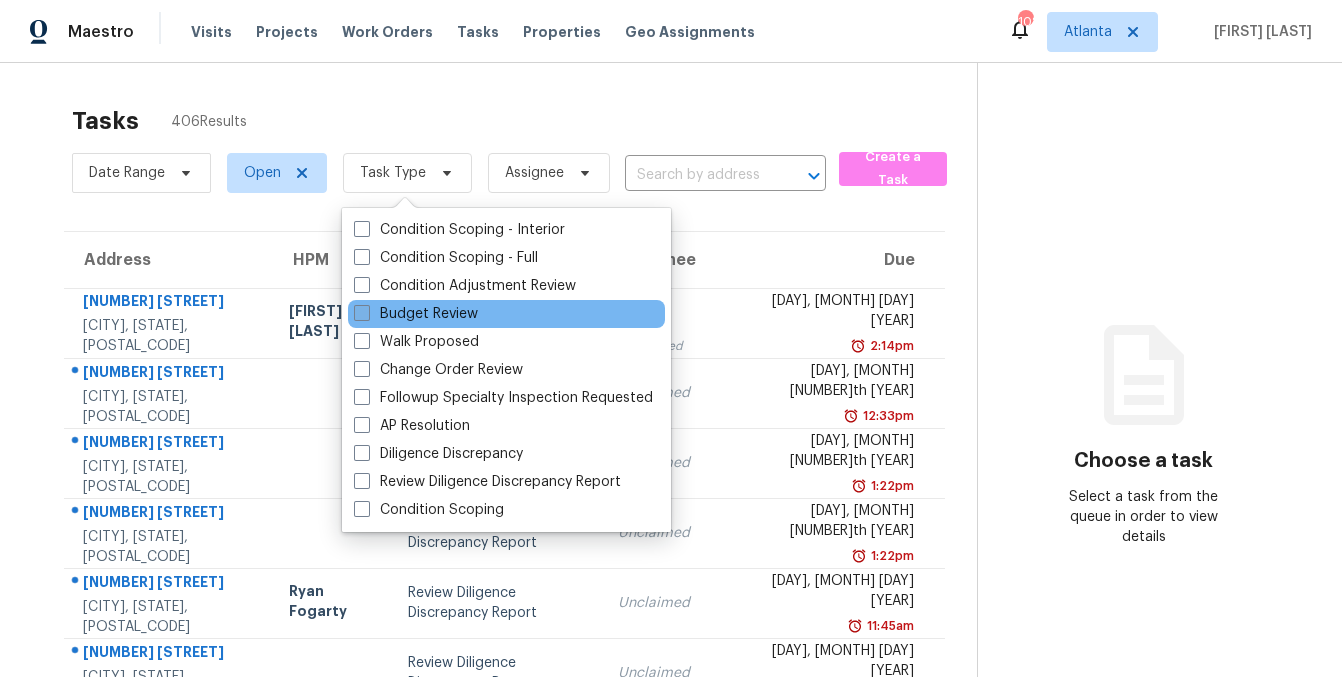 click at bounding box center (362, 313) 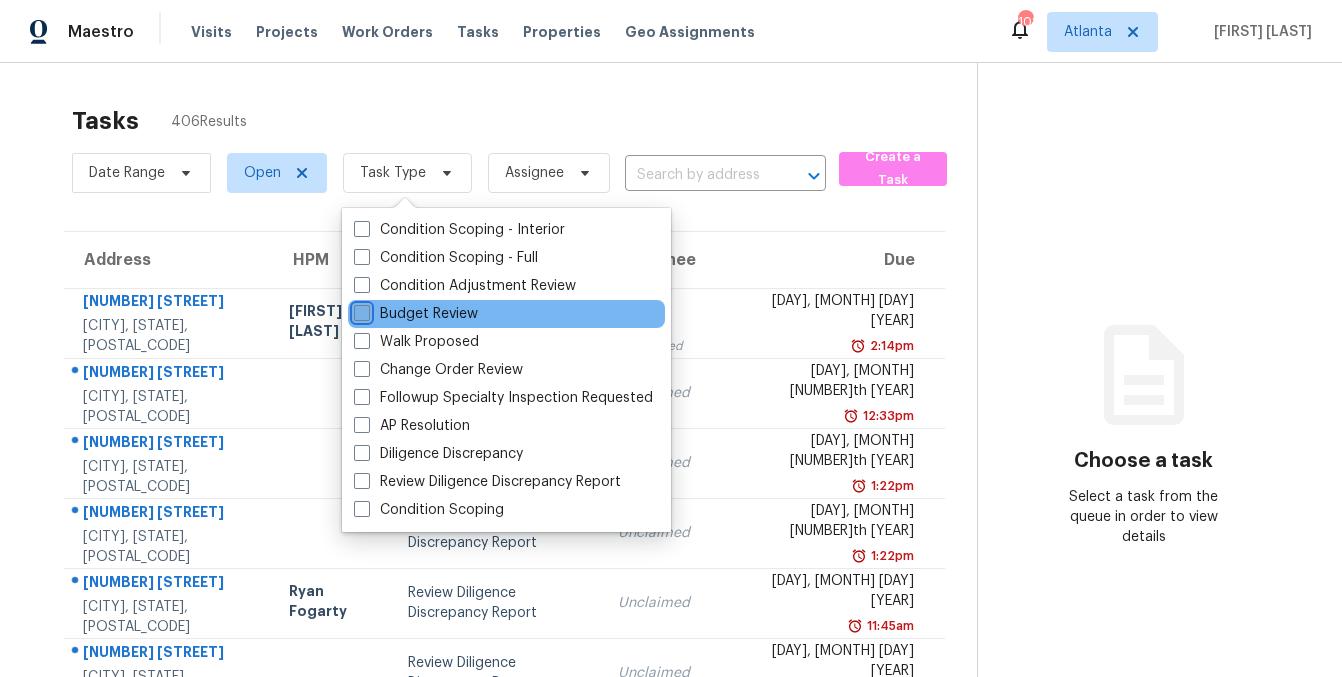 click on "Budget Review" at bounding box center [360, 310] 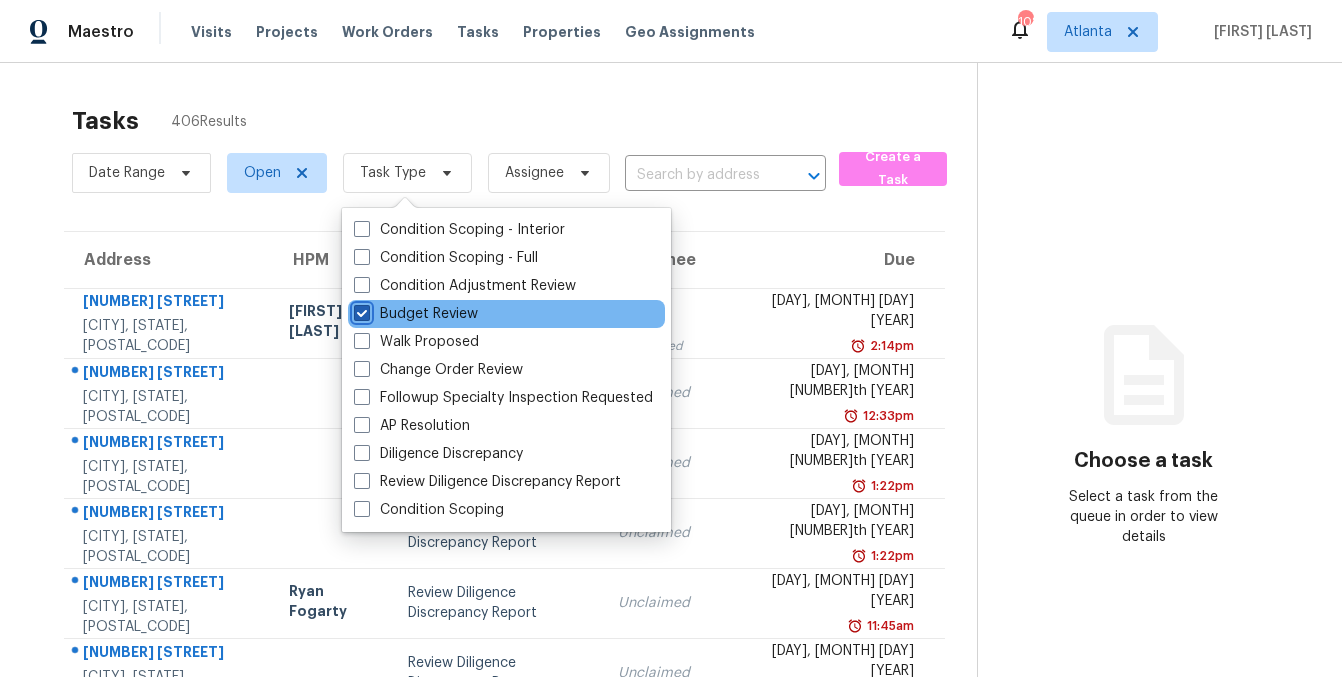 checkbox on "true" 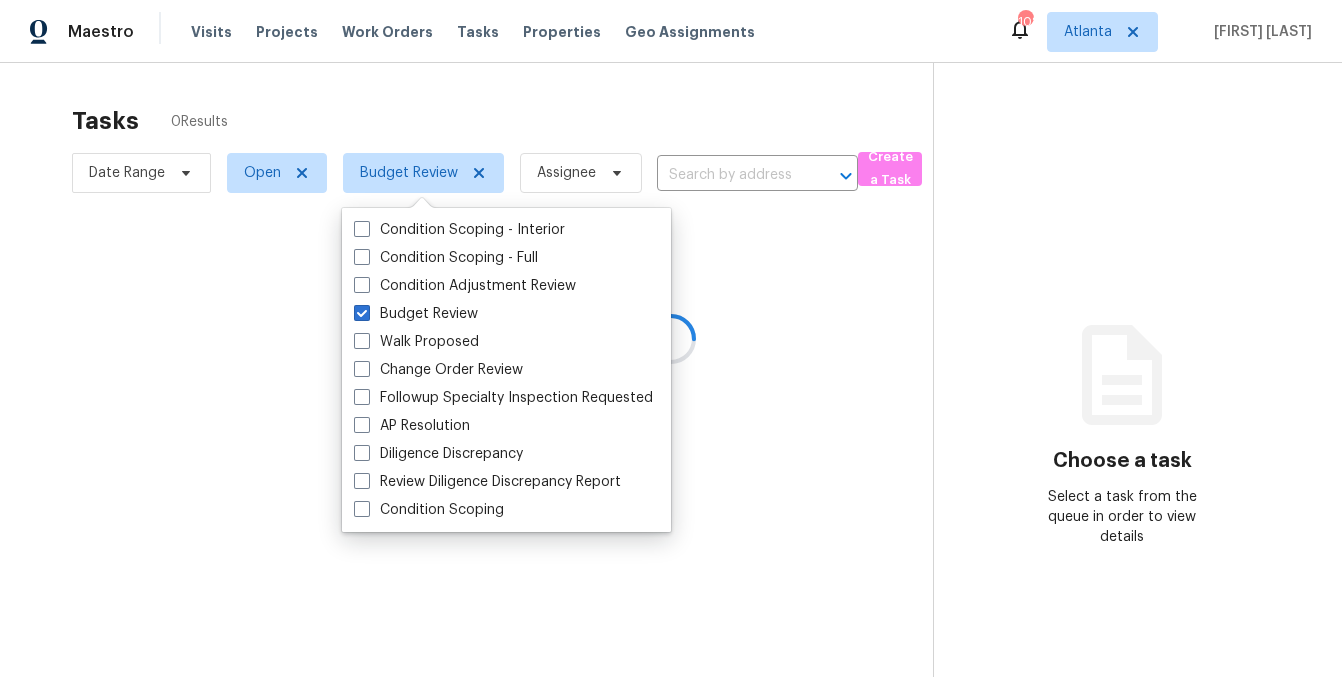 click at bounding box center (671, 338) 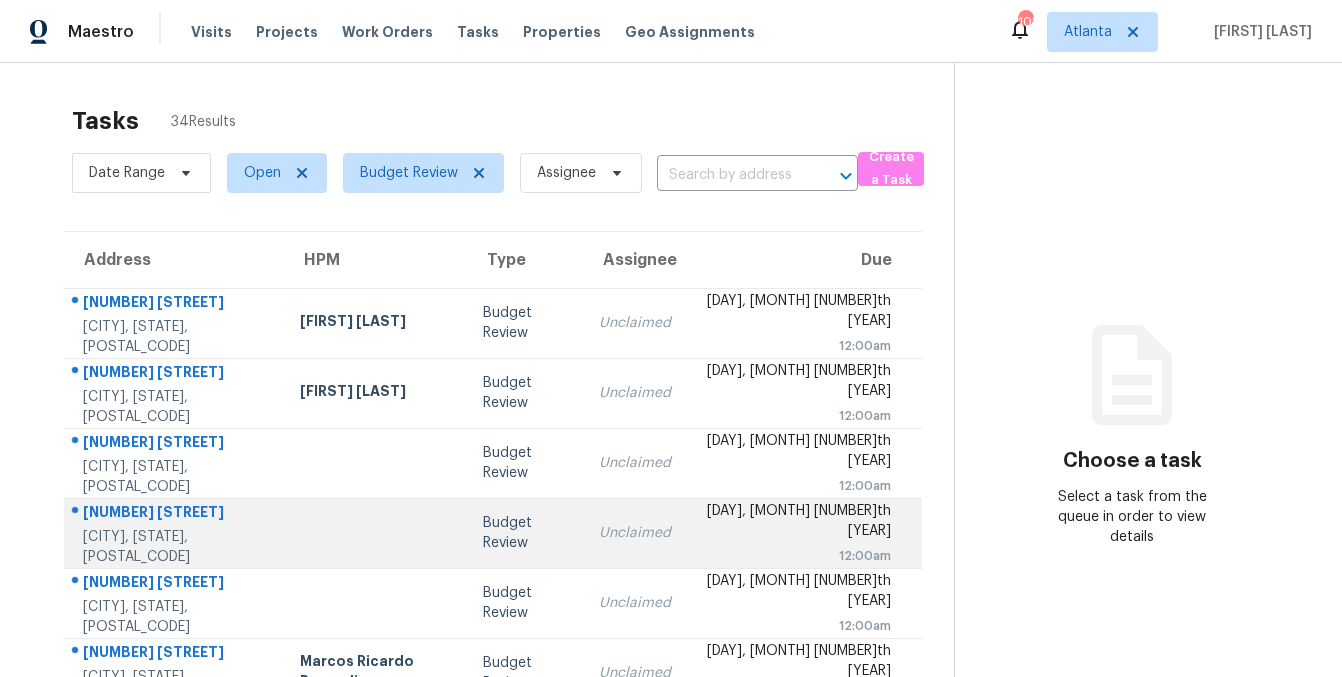 scroll, scrollTop: 364, scrollLeft: 0, axis: vertical 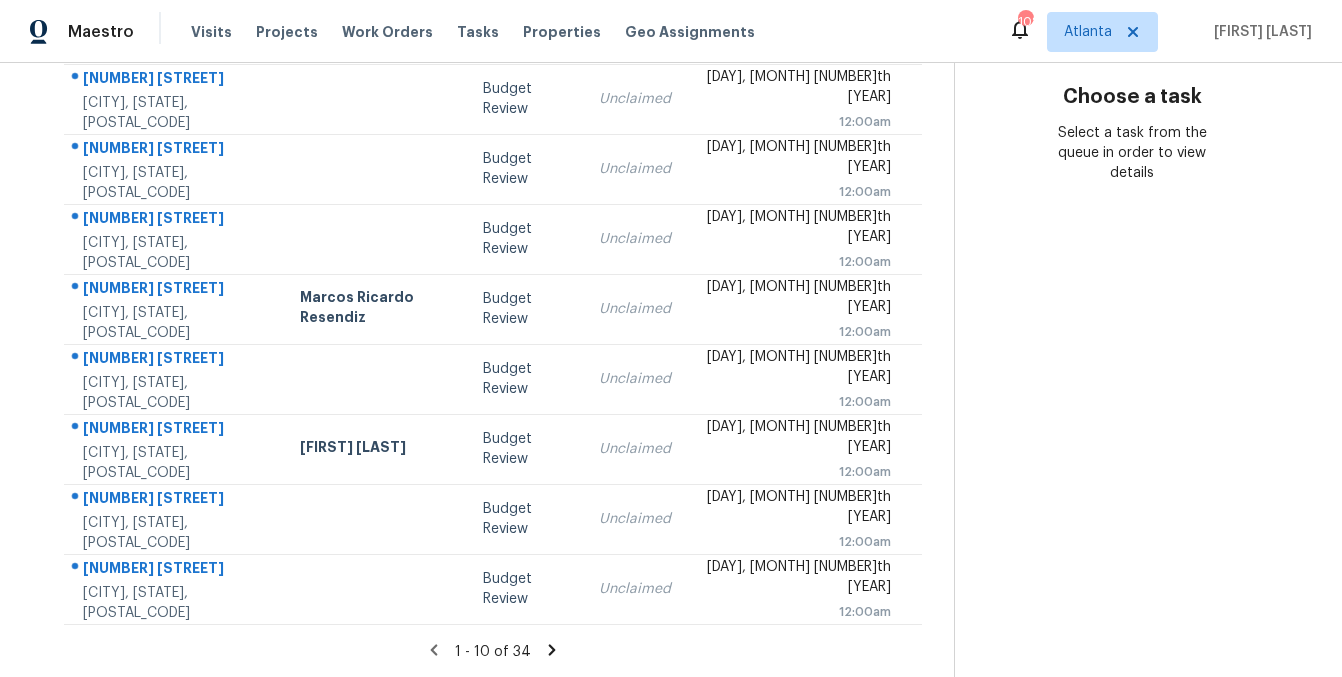 click 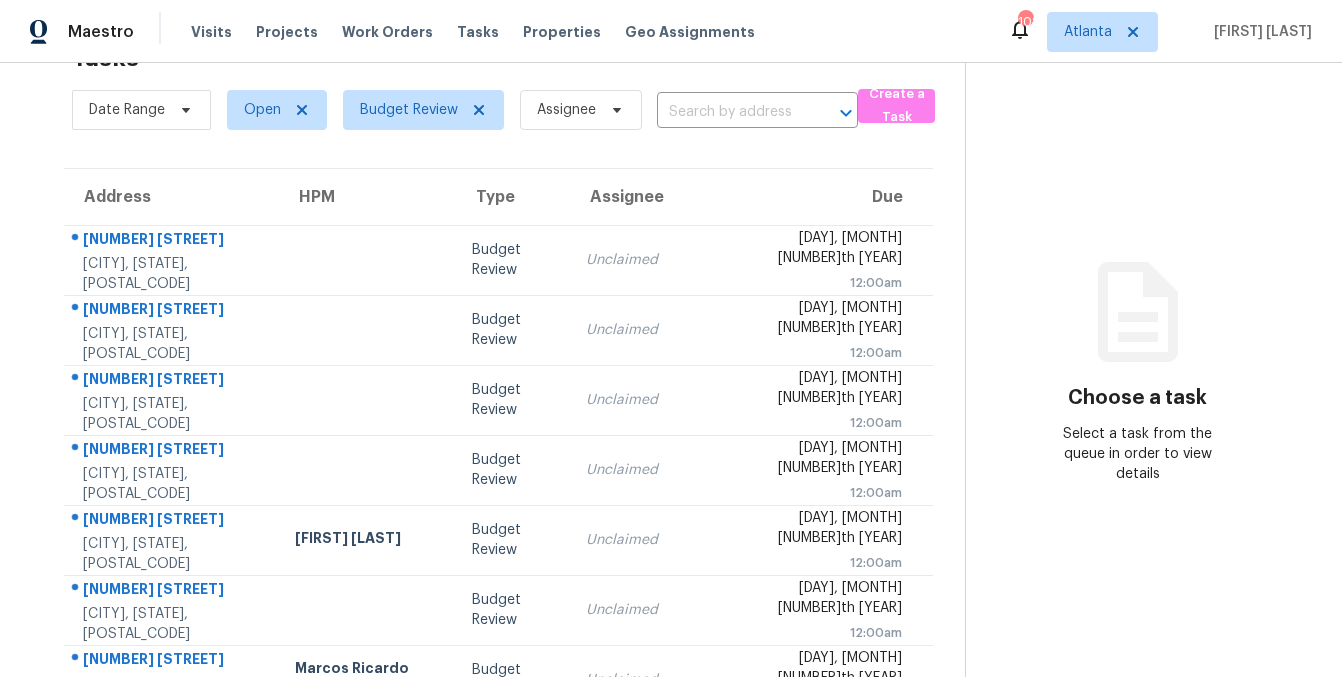 scroll, scrollTop: 364, scrollLeft: 0, axis: vertical 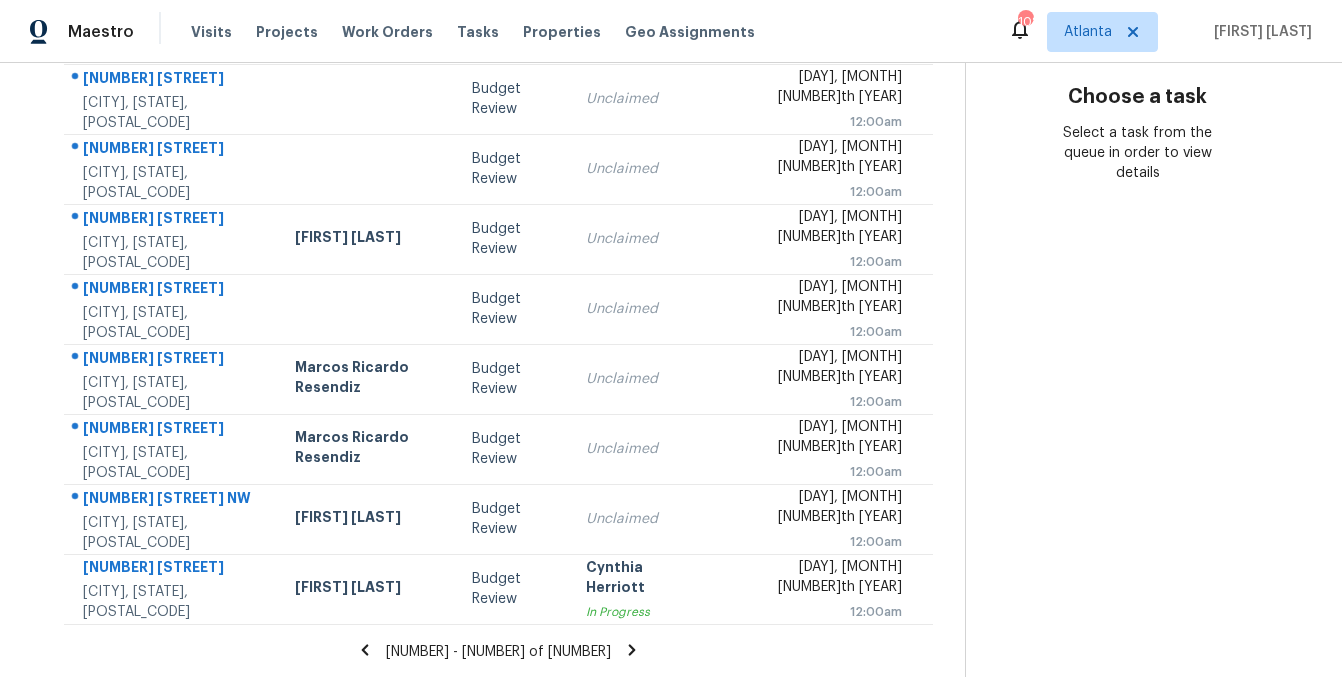 click 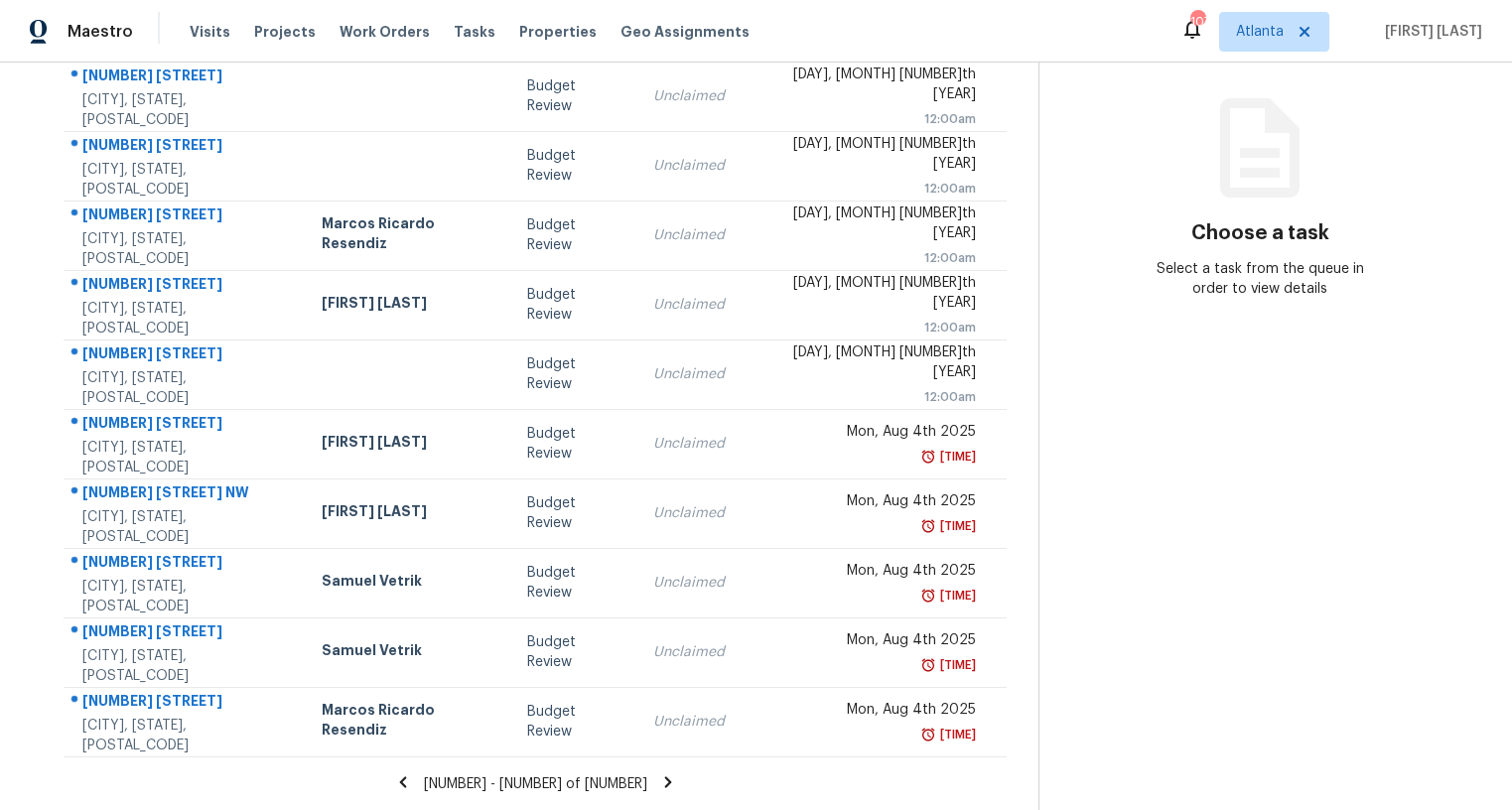 scroll, scrollTop: 224, scrollLeft: 0, axis: vertical 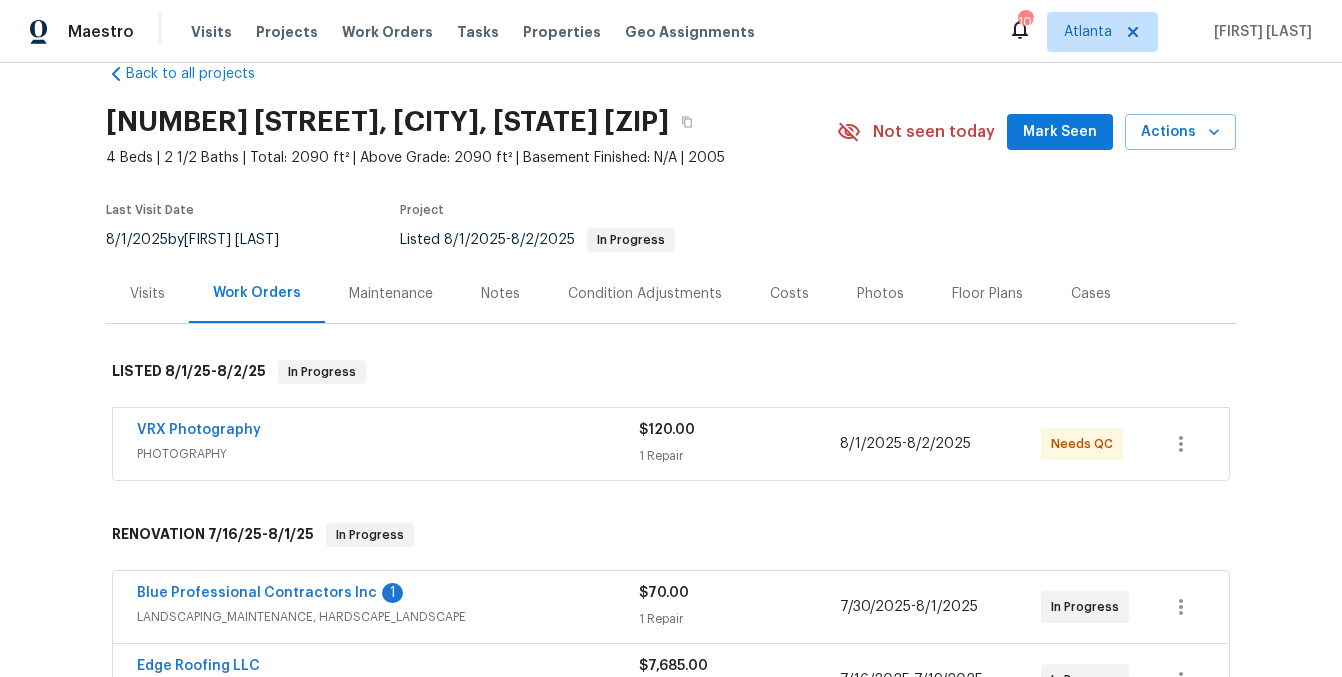 click on "Photos" at bounding box center [880, 294] 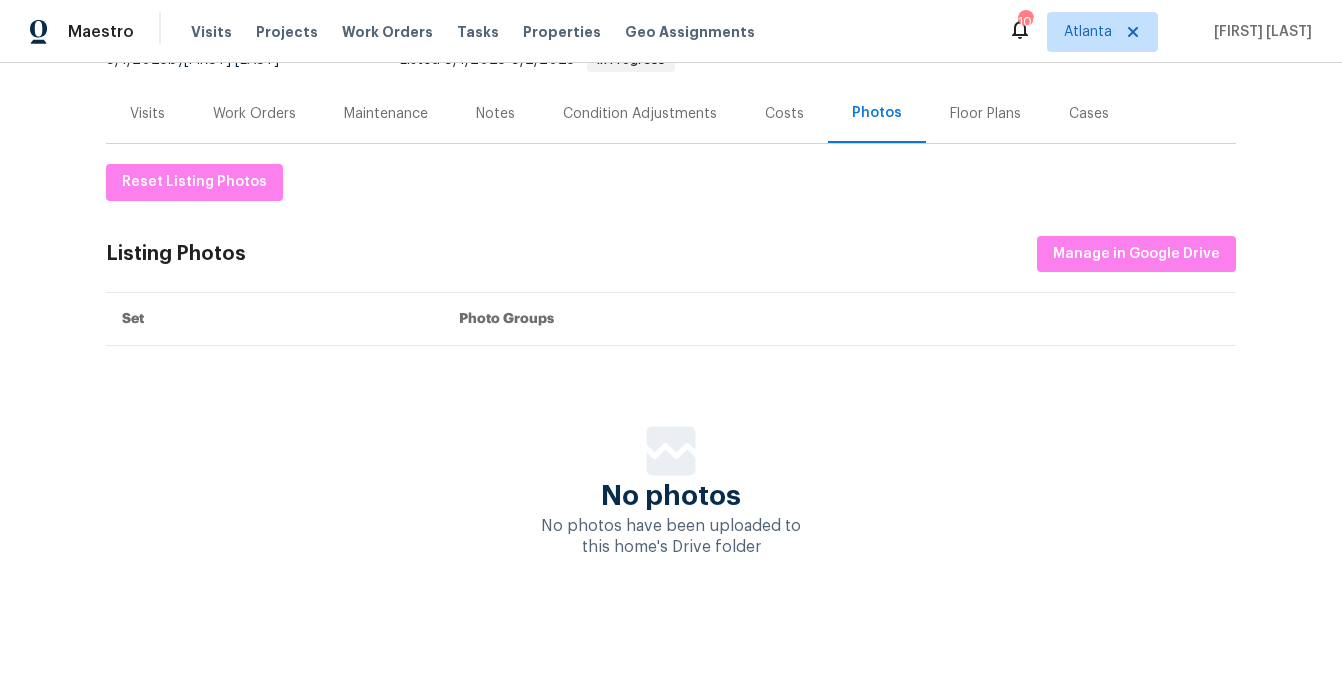 scroll, scrollTop: 0, scrollLeft: 0, axis: both 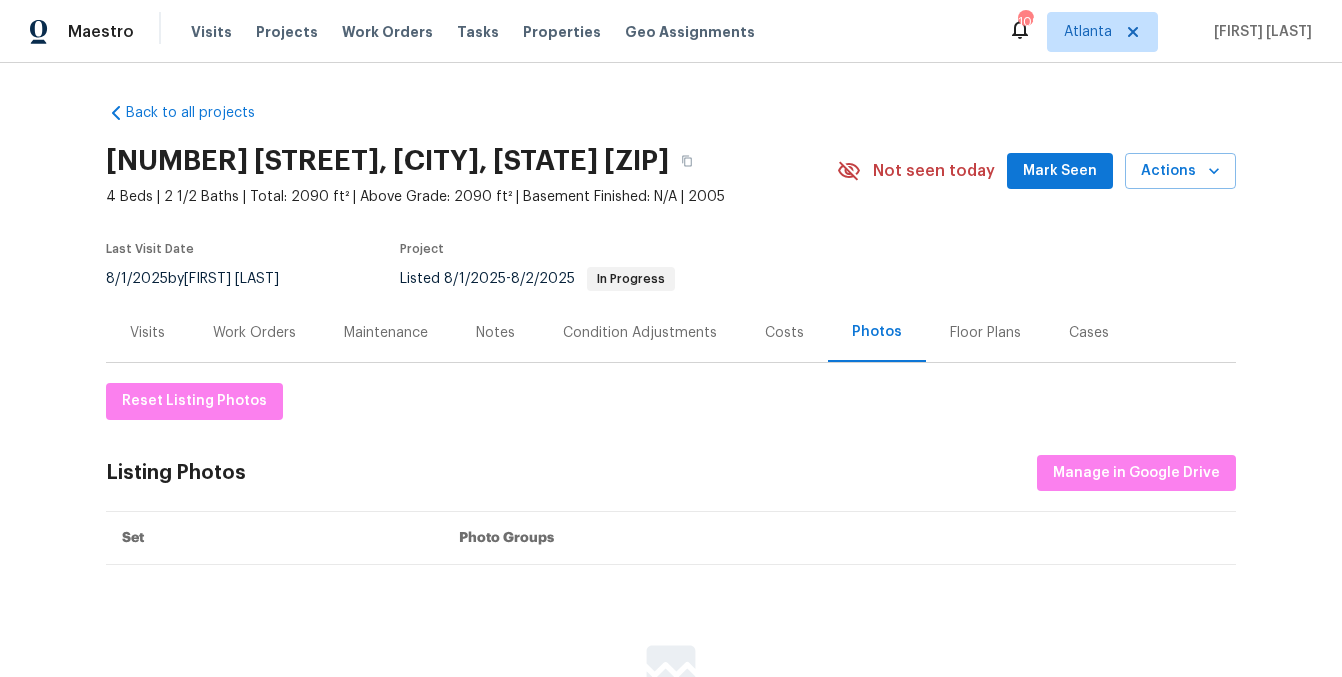 click on "Work Orders" at bounding box center [254, 333] 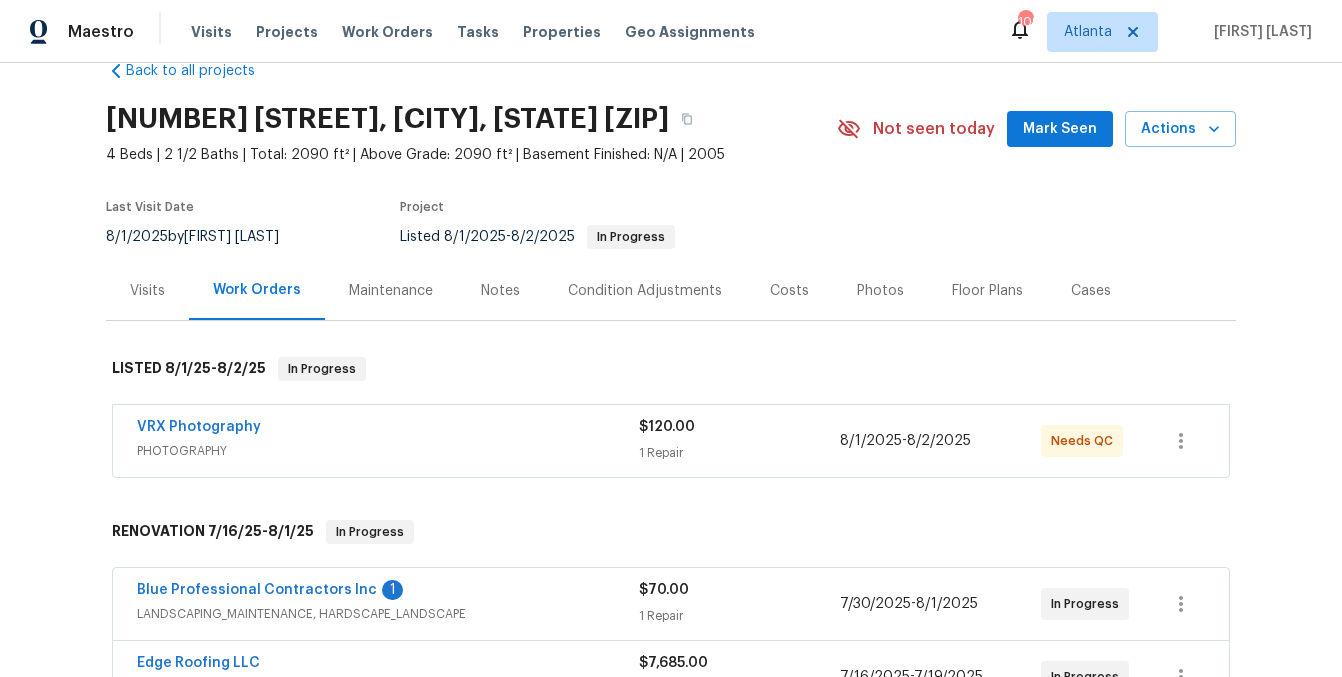 scroll, scrollTop: 39, scrollLeft: 0, axis: vertical 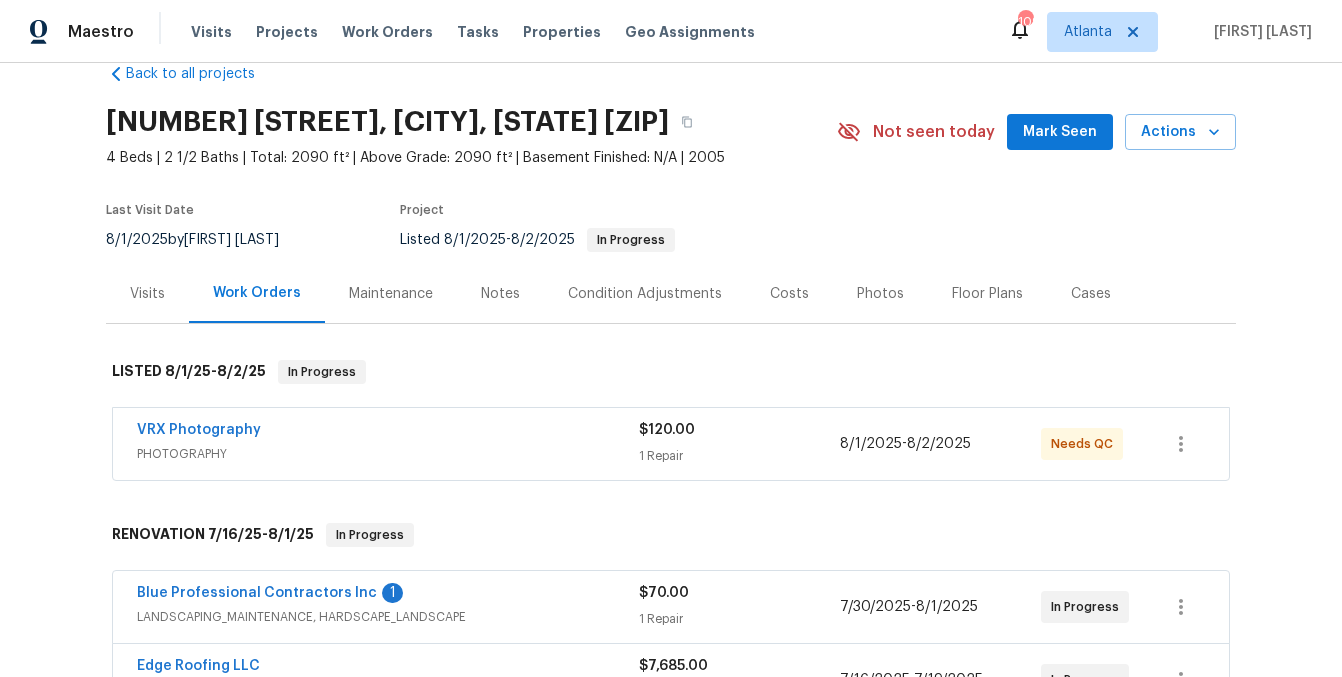 click on "Visits" at bounding box center (147, 294) 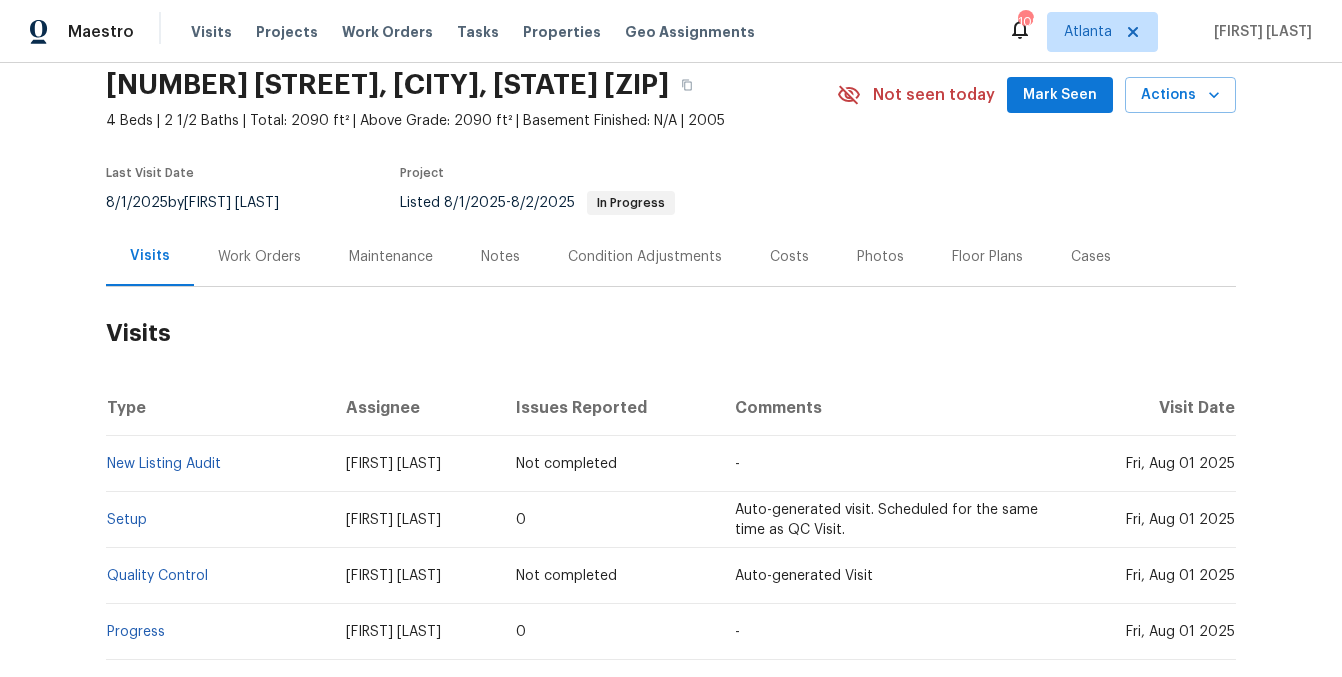 scroll, scrollTop: 72, scrollLeft: 0, axis: vertical 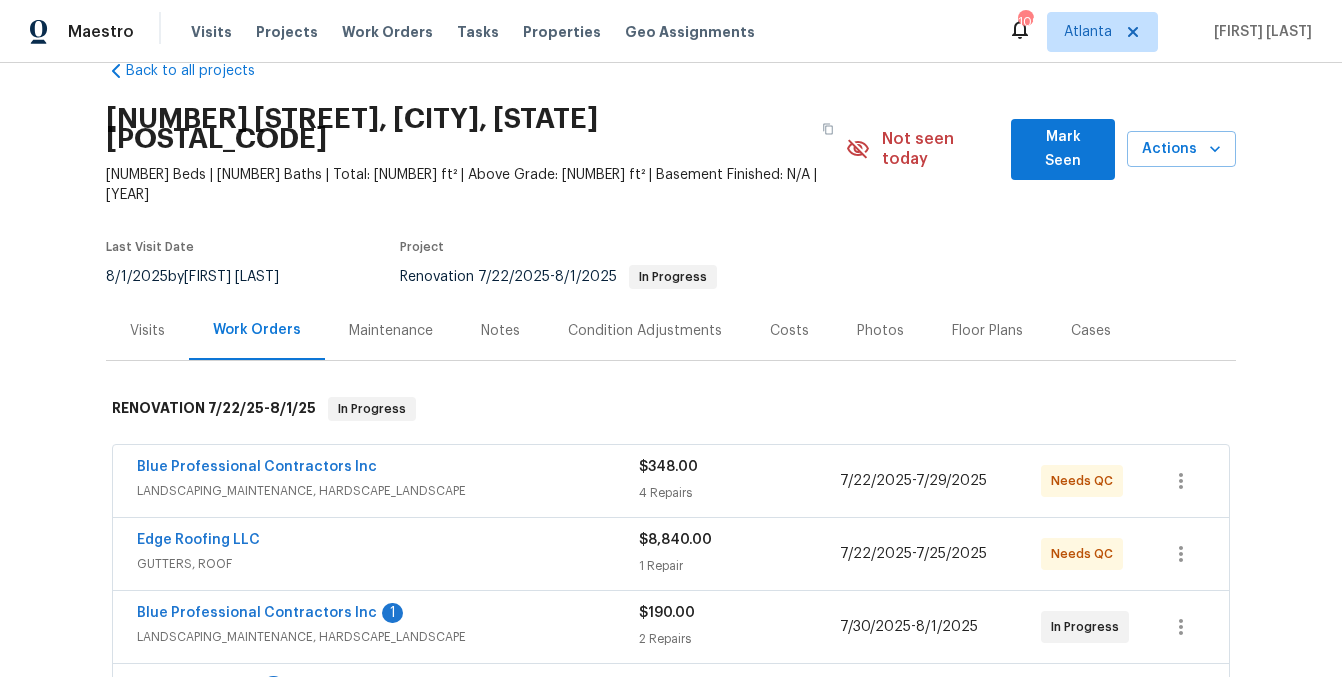 click on "Visits" at bounding box center [147, 331] 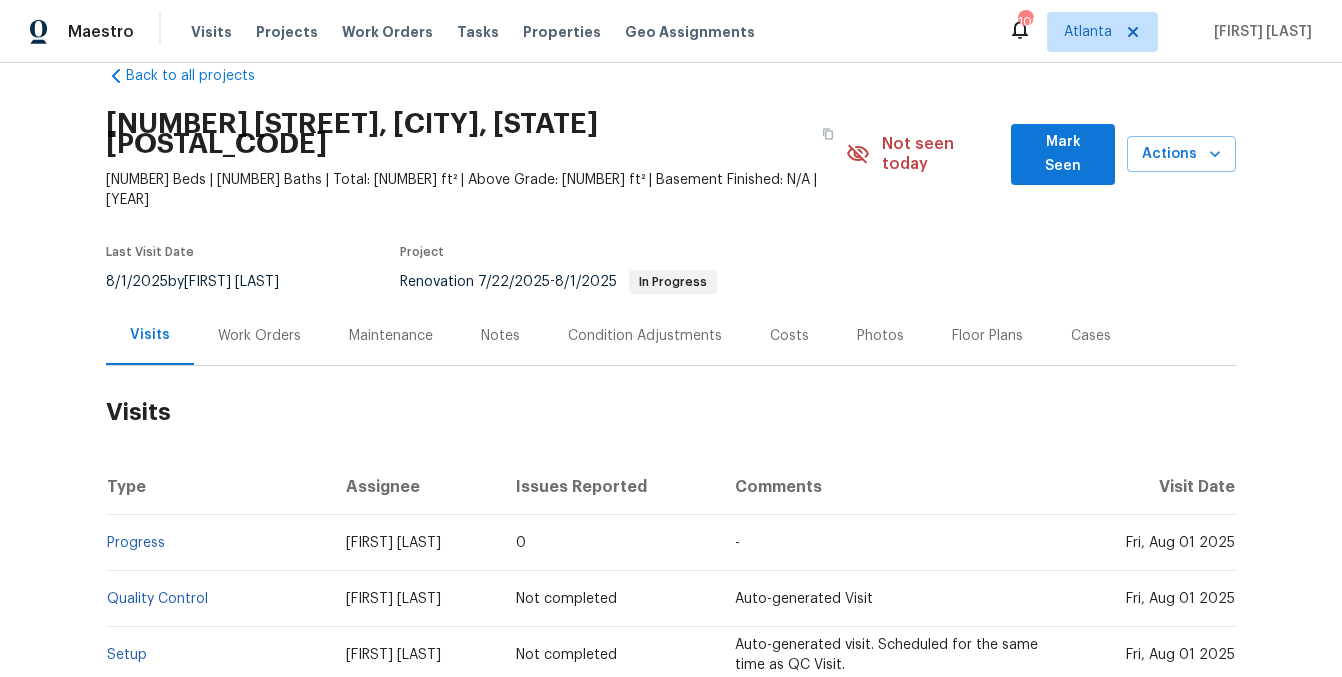 scroll, scrollTop: 0, scrollLeft: 0, axis: both 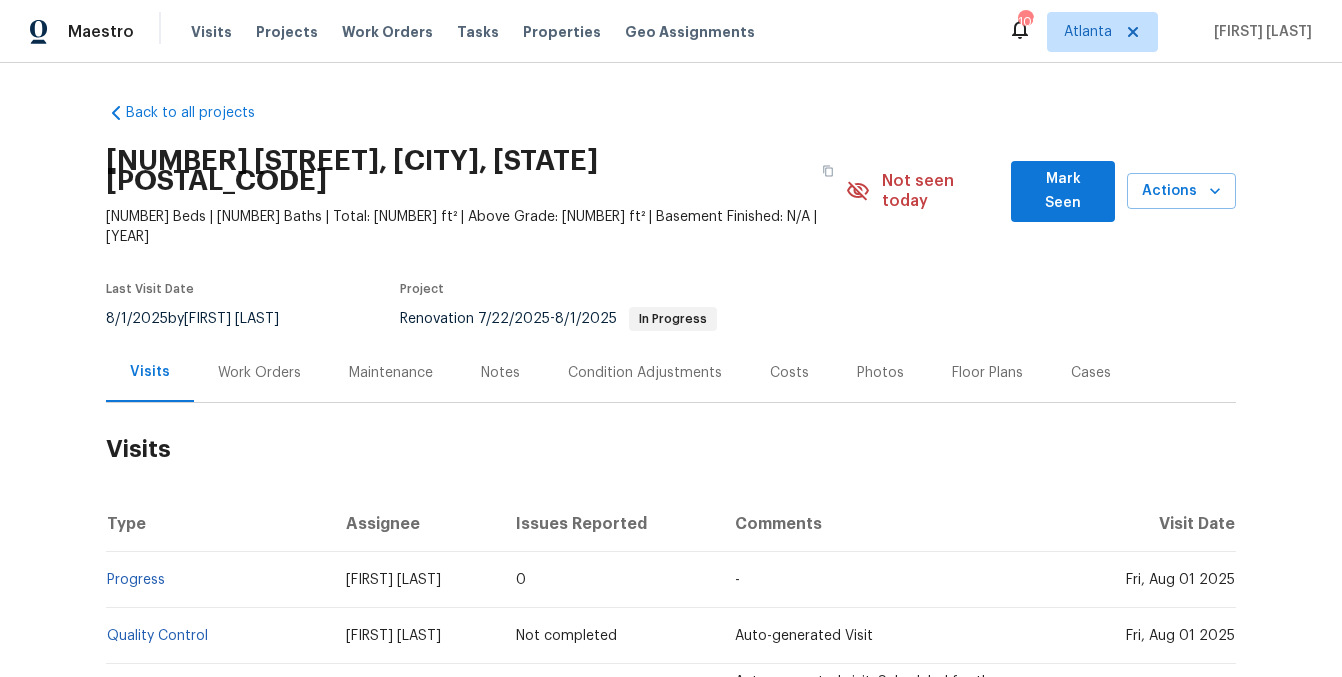 click on "Photos" at bounding box center (880, 373) 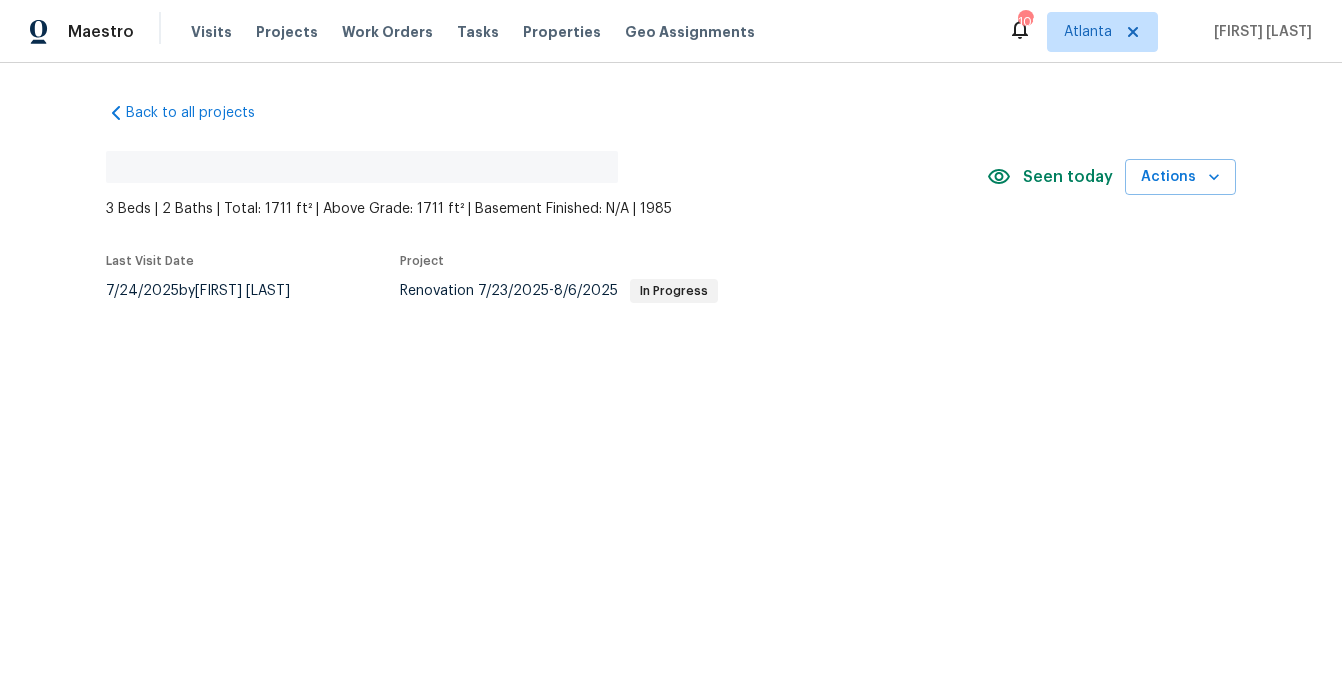scroll, scrollTop: 0, scrollLeft: 0, axis: both 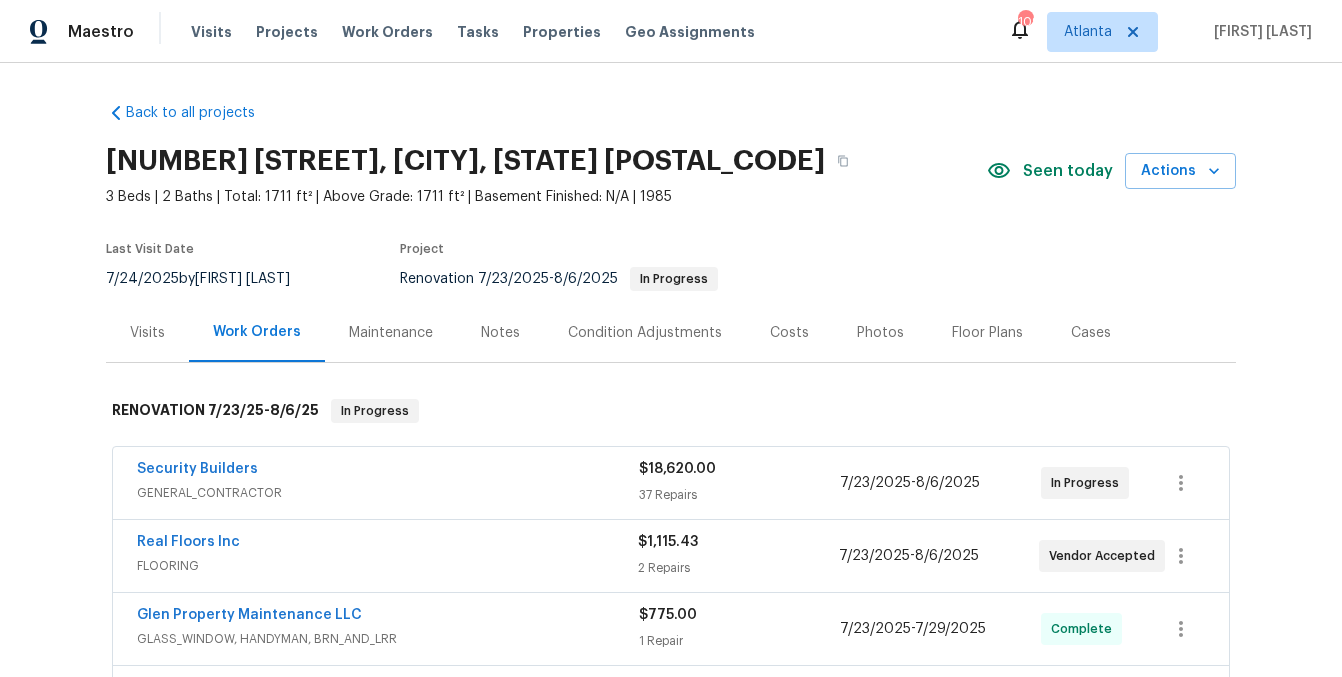 click on "Visits" at bounding box center (147, 333) 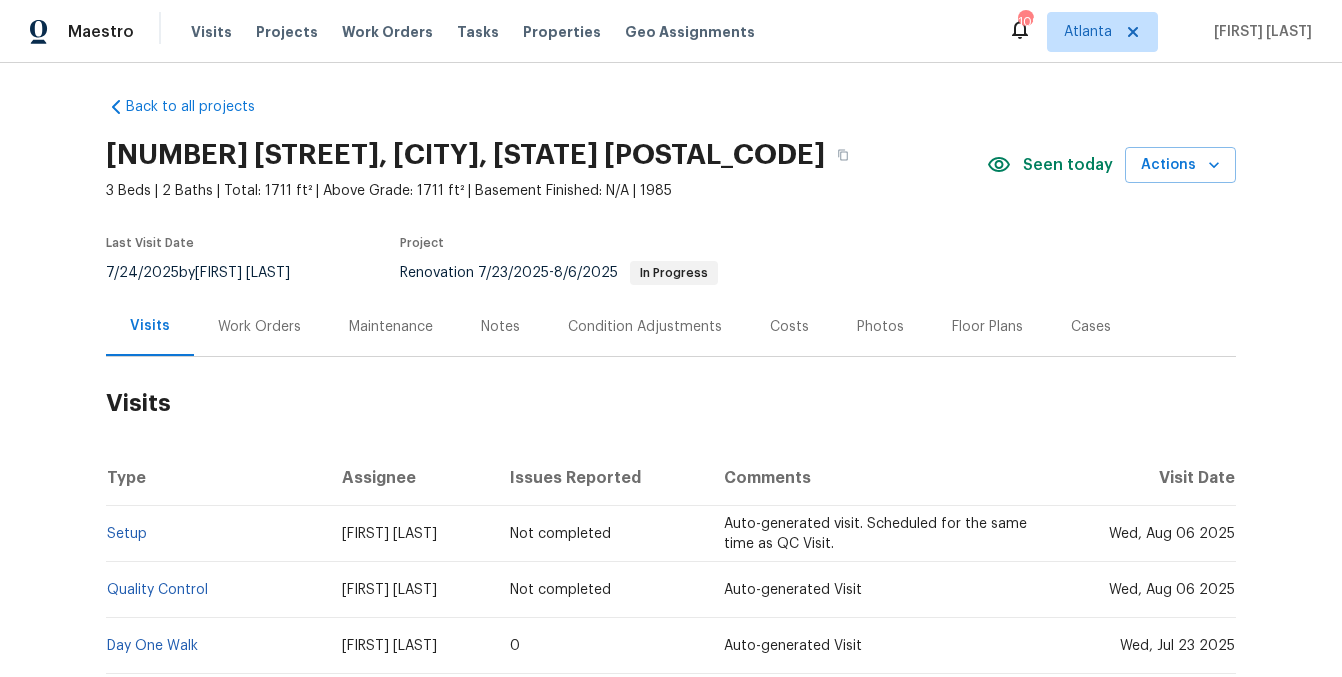 scroll, scrollTop: 0, scrollLeft: 0, axis: both 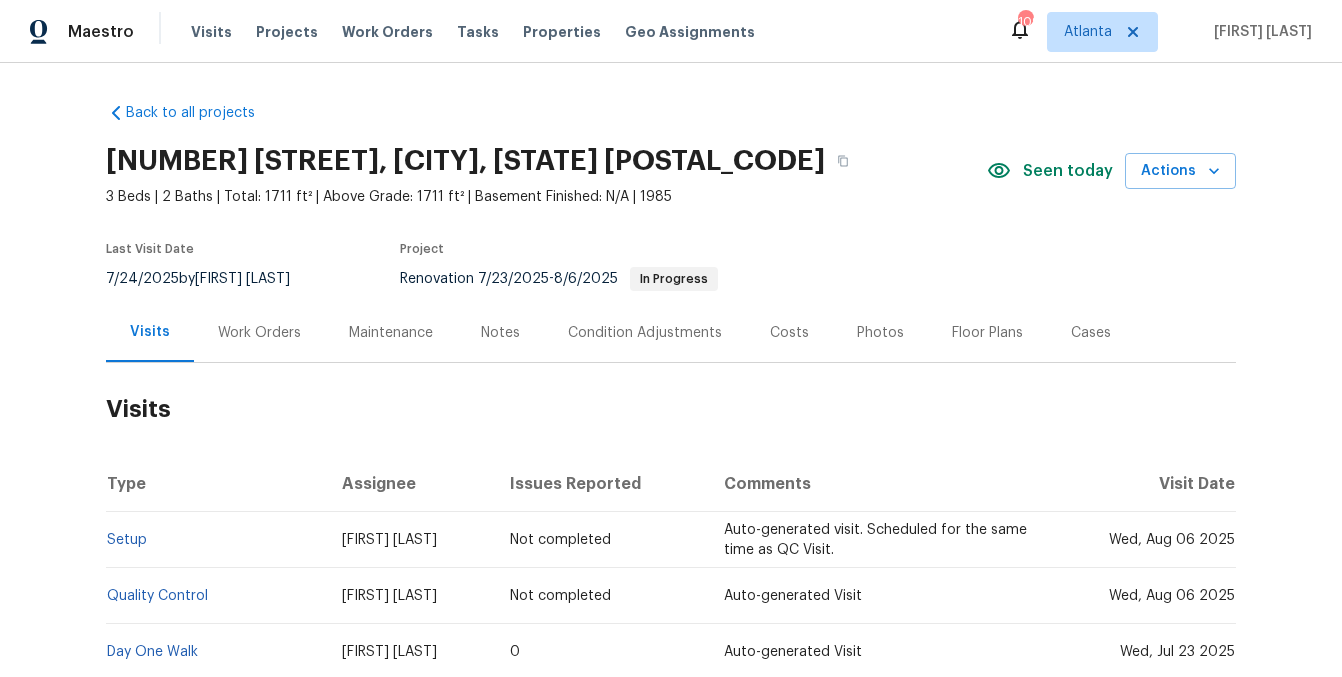 click on "Work Orders" at bounding box center [259, 333] 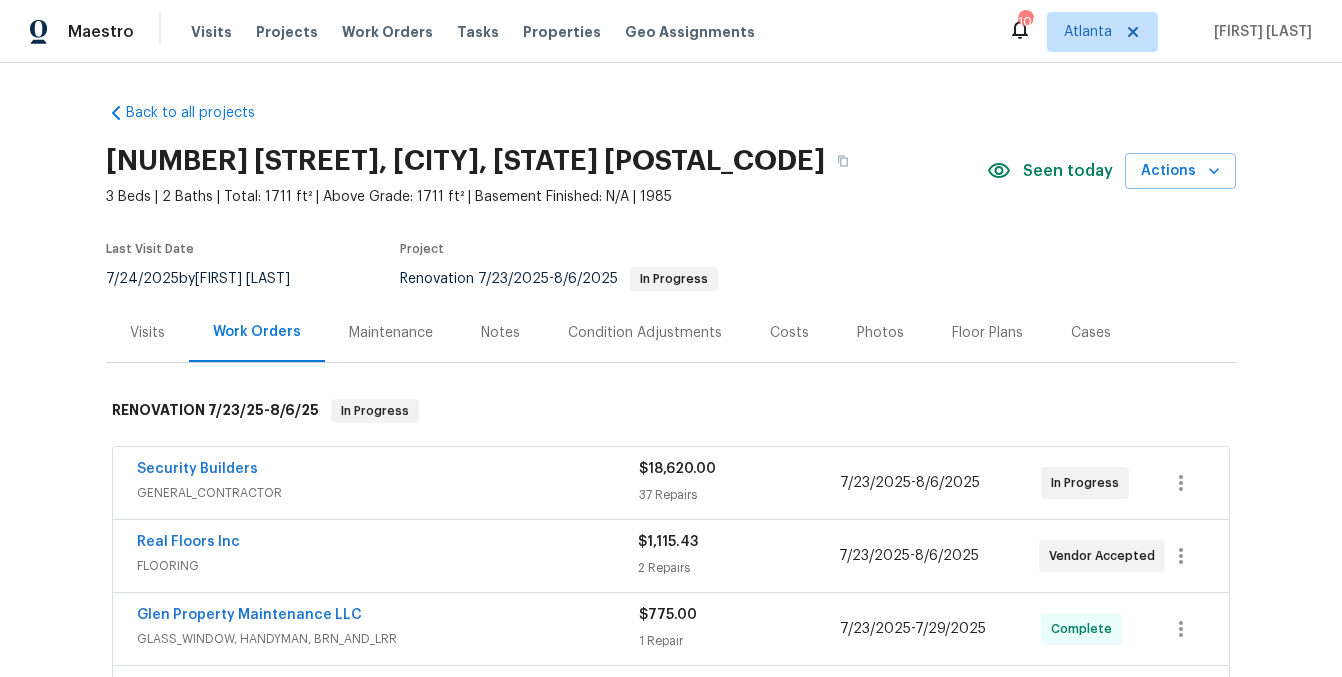 click on "Costs" at bounding box center [789, 332] 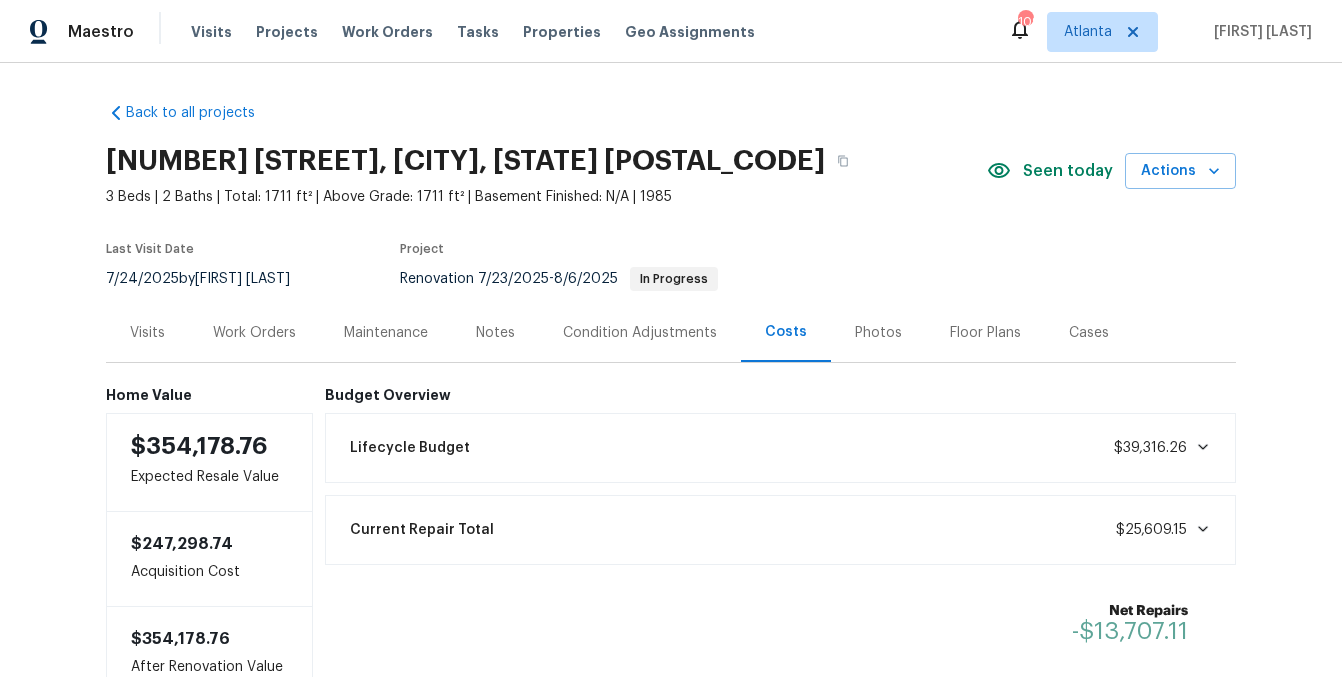 click on "Work Orders" at bounding box center (254, 332) 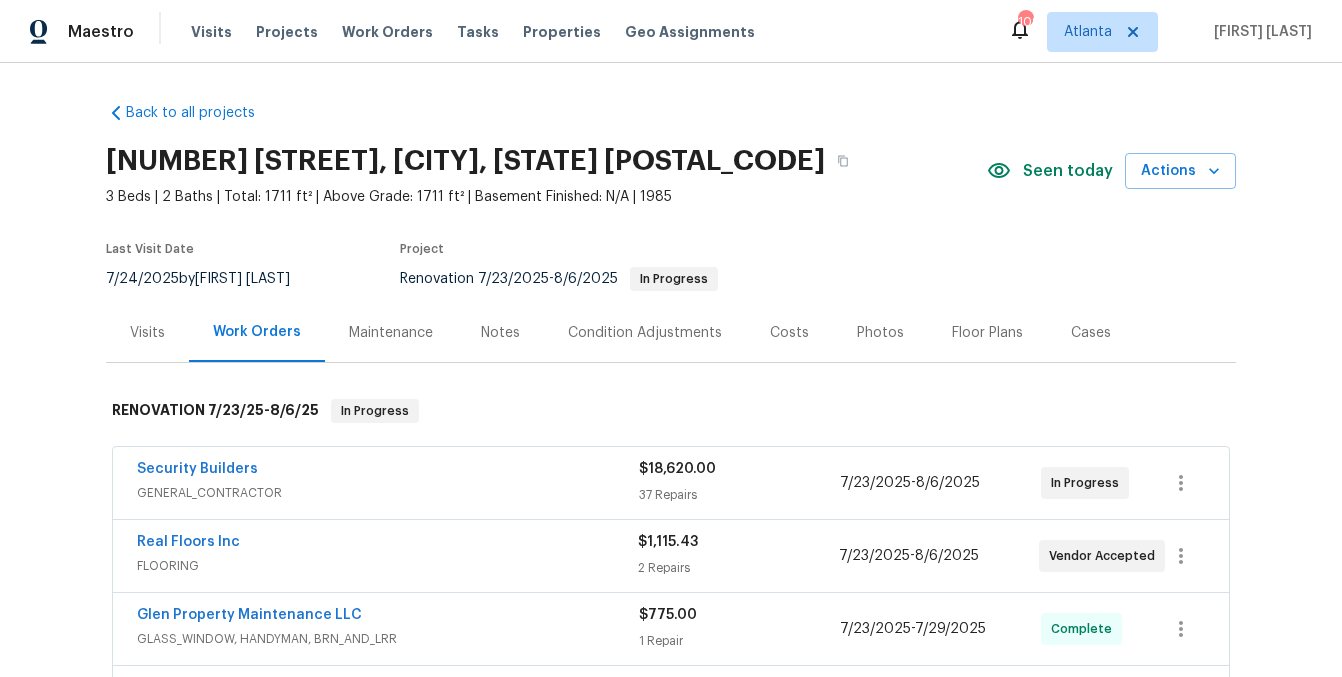 scroll, scrollTop: 23, scrollLeft: 0, axis: vertical 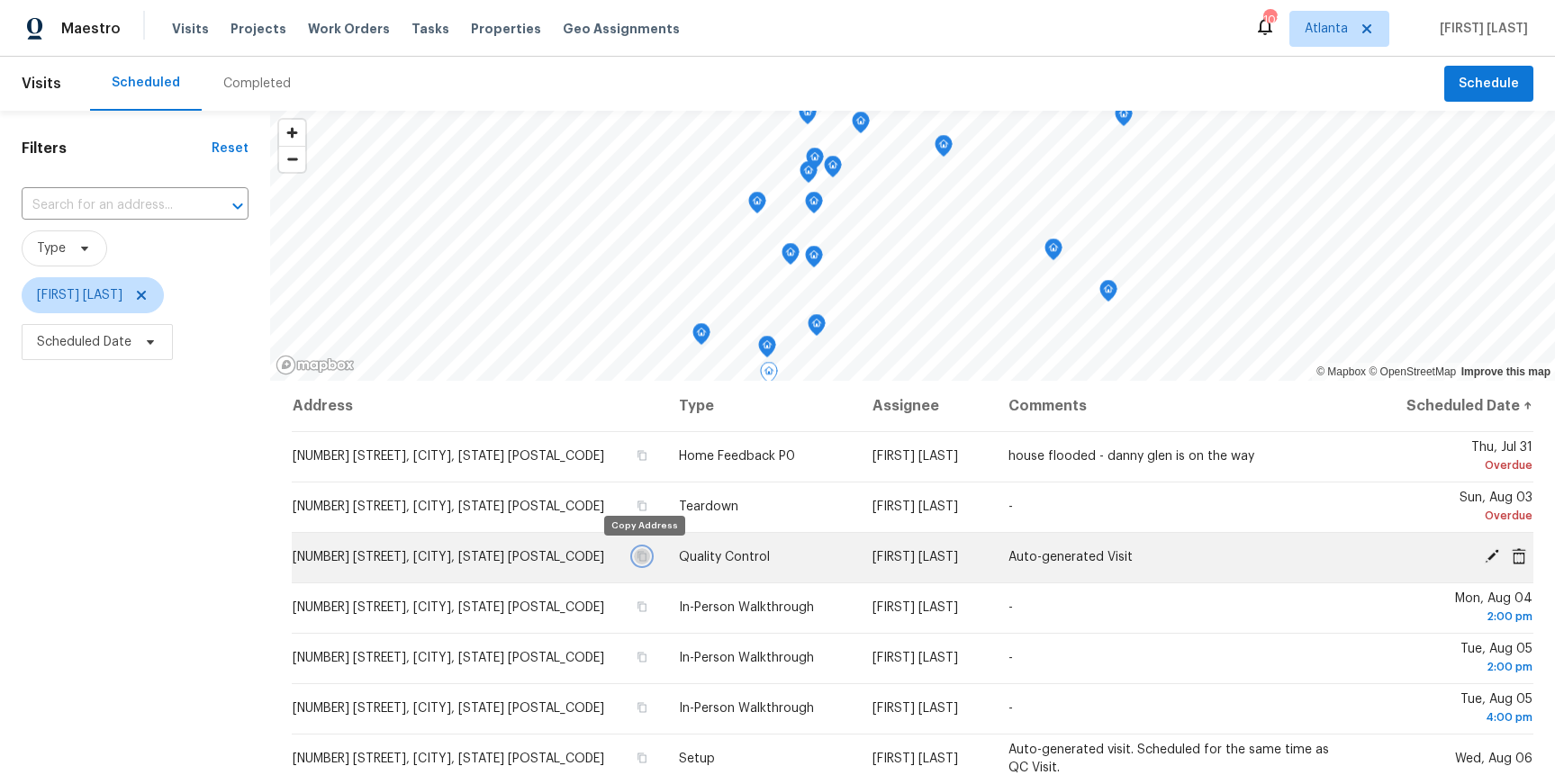 click 